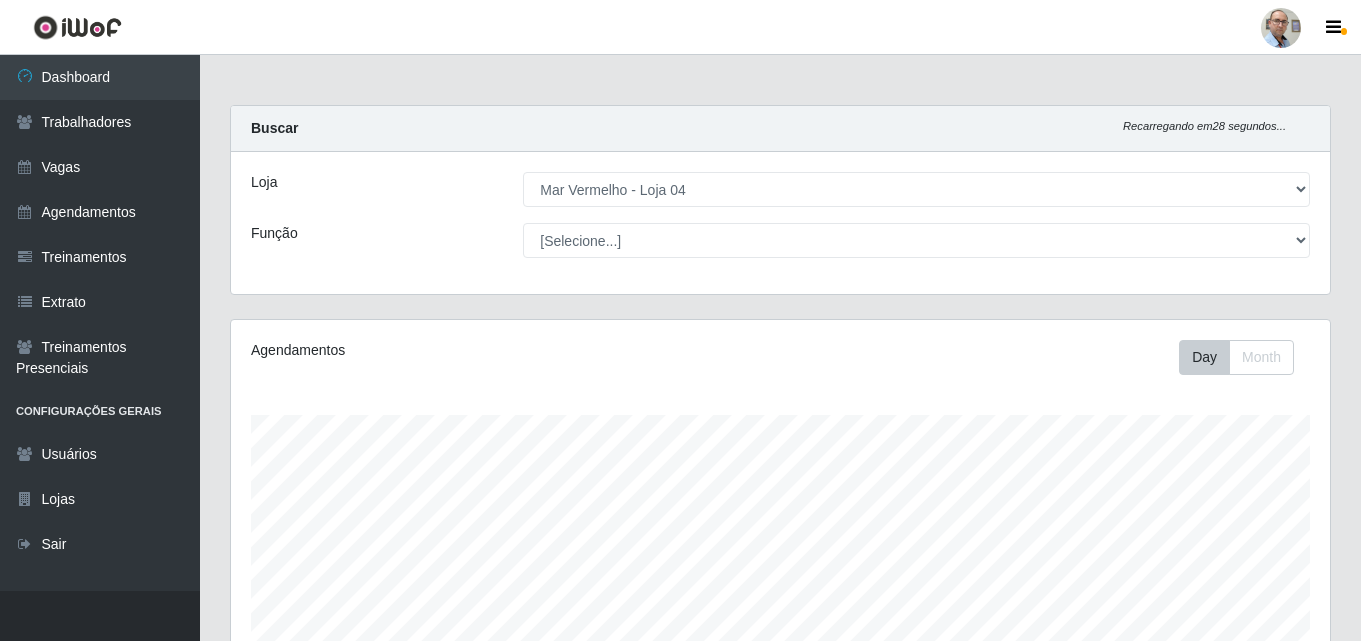 select on "251" 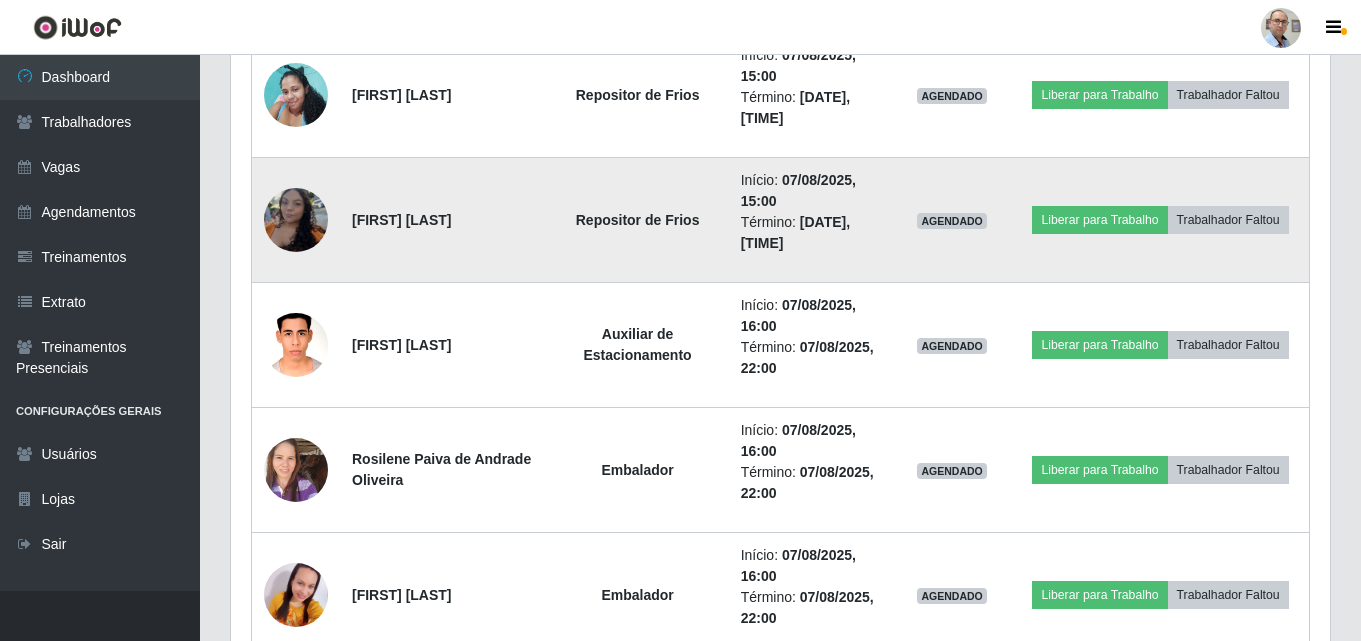 scroll, scrollTop: 999585, scrollLeft: 998901, axis: both 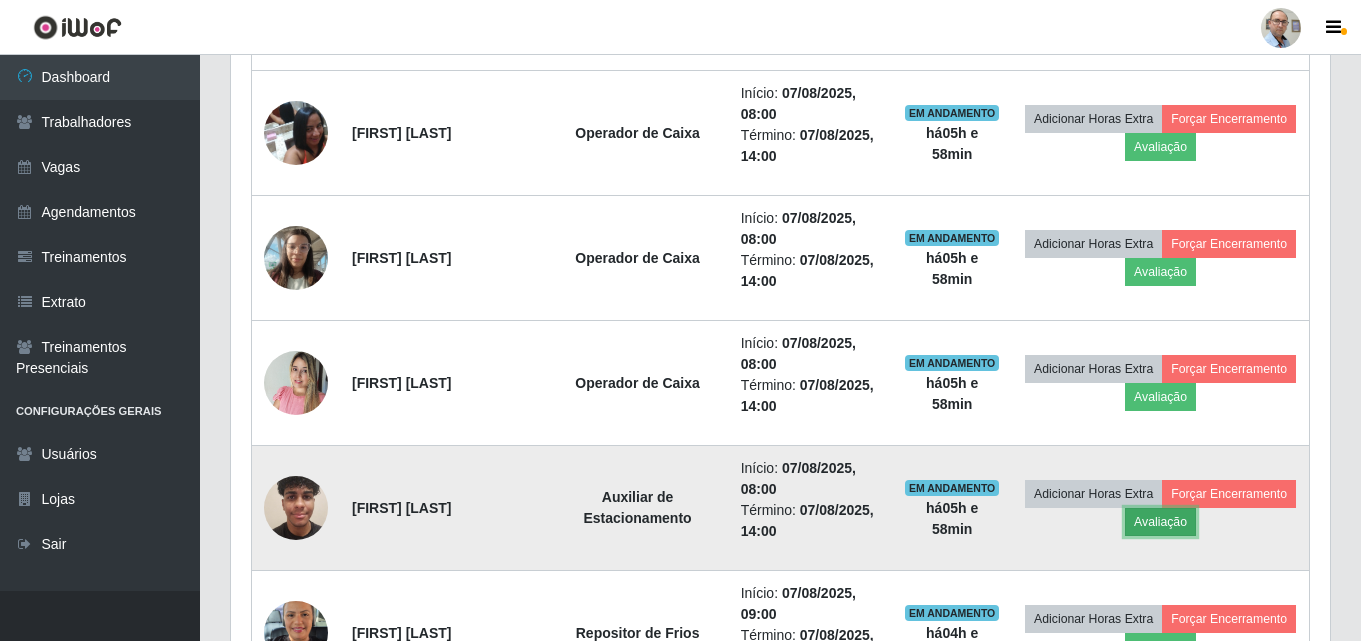 click on "Avaliação" at bounding box center (1160, 522) 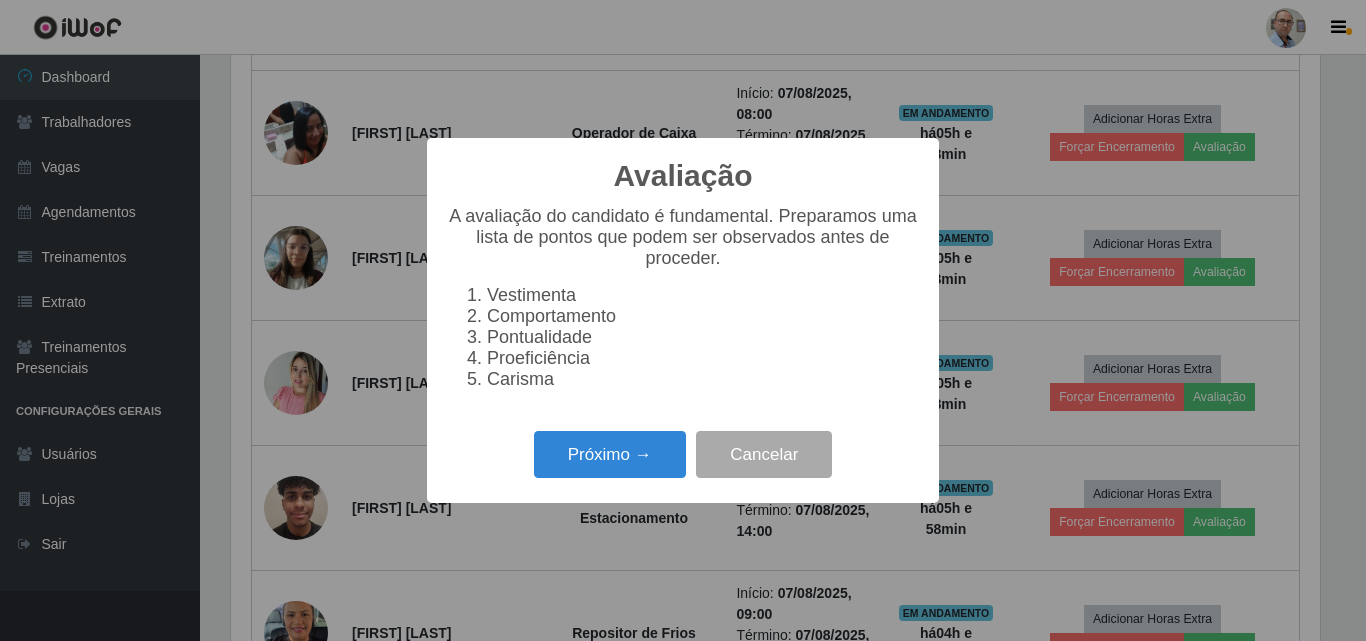 scroll, scrollTop: 999585, scrollLeft: 998911, axis: both 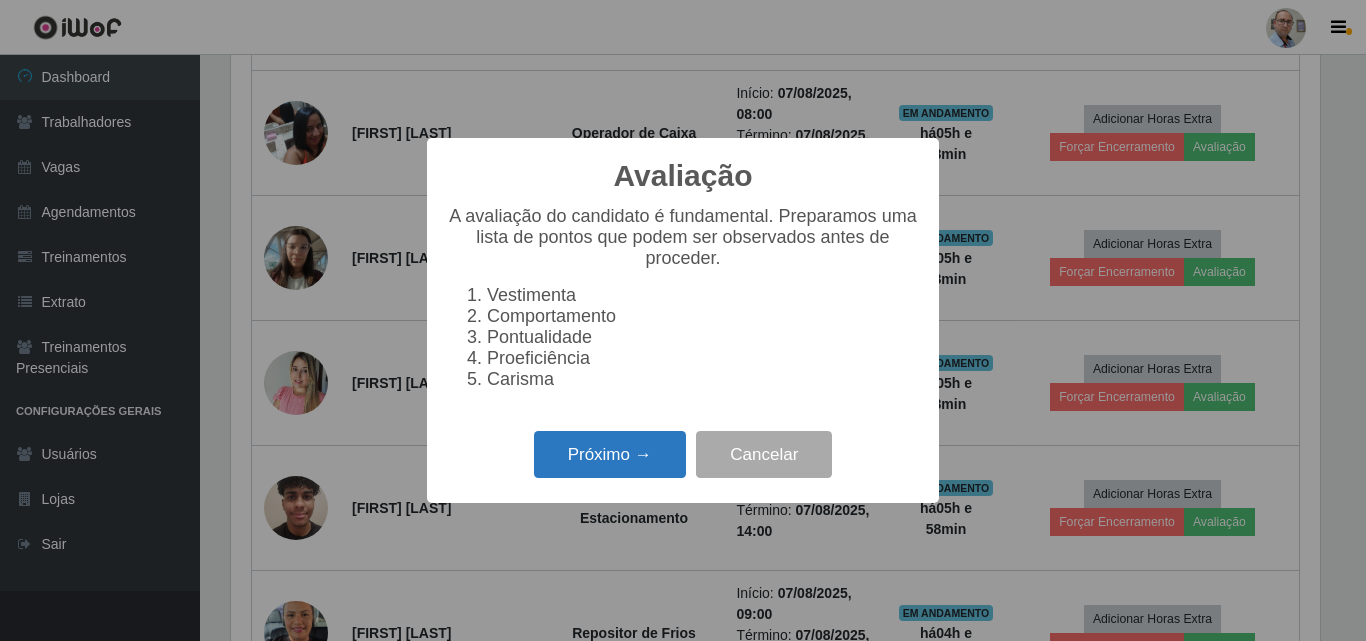 click on "Próximo →" at bounding box center [610, 454] 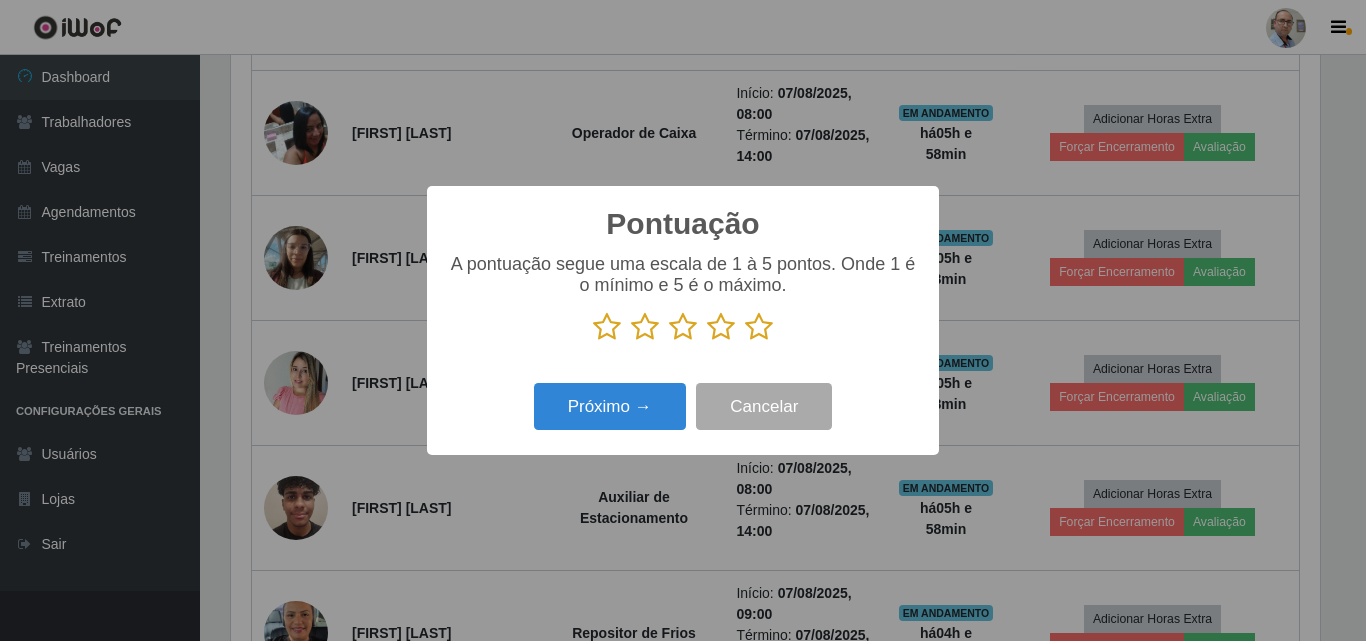 scroll, scrollTop: 999585, scrollLeft: 998911, axis: both 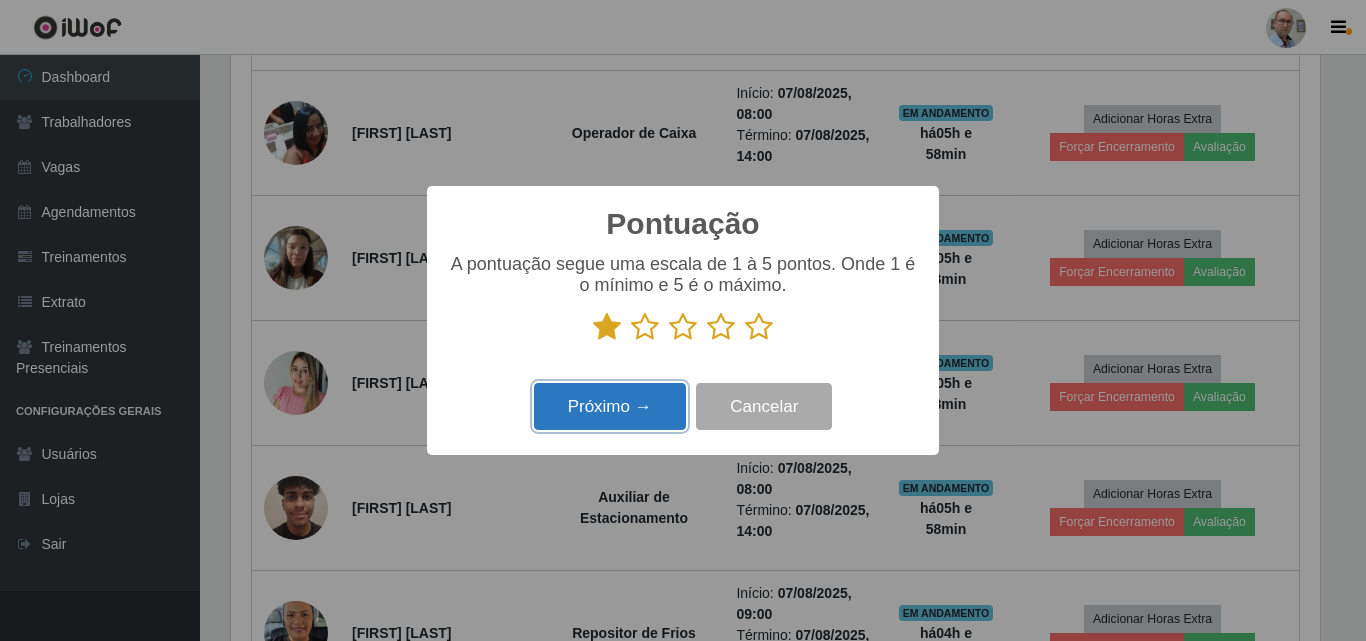 click on "Próximo →" at bounding box center (610, 406) 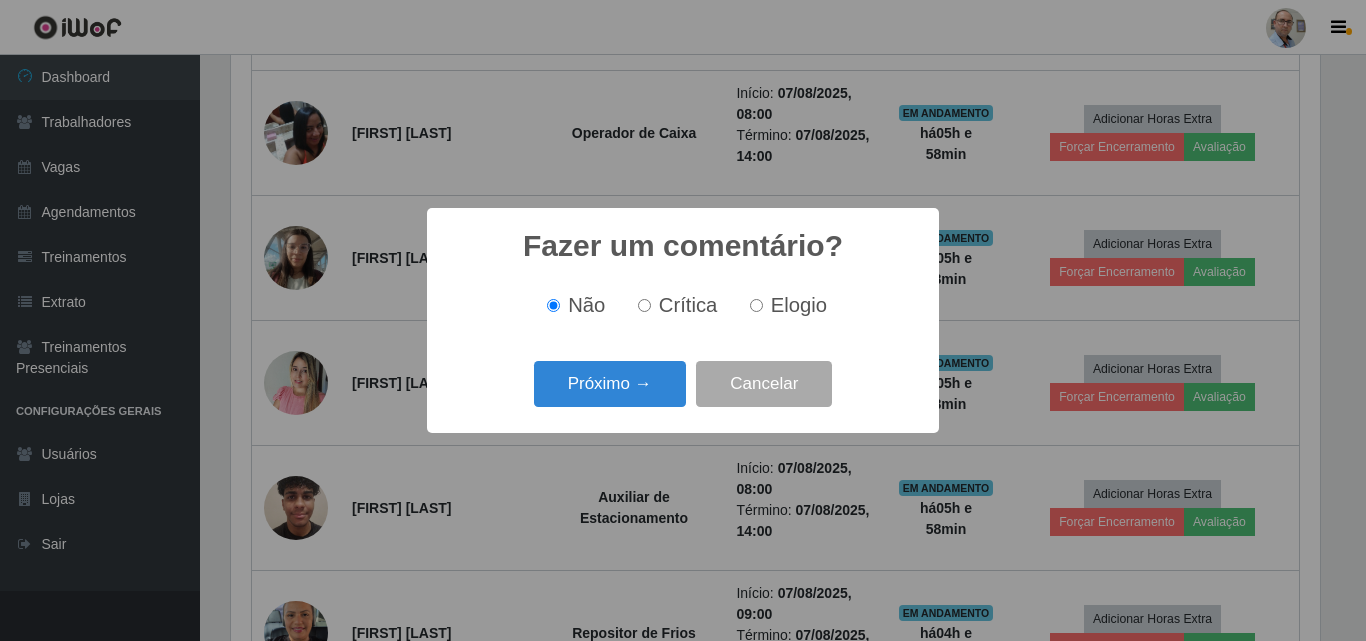 scroll, scrollTop: 999585, scrollLeft: 998911, axis: both 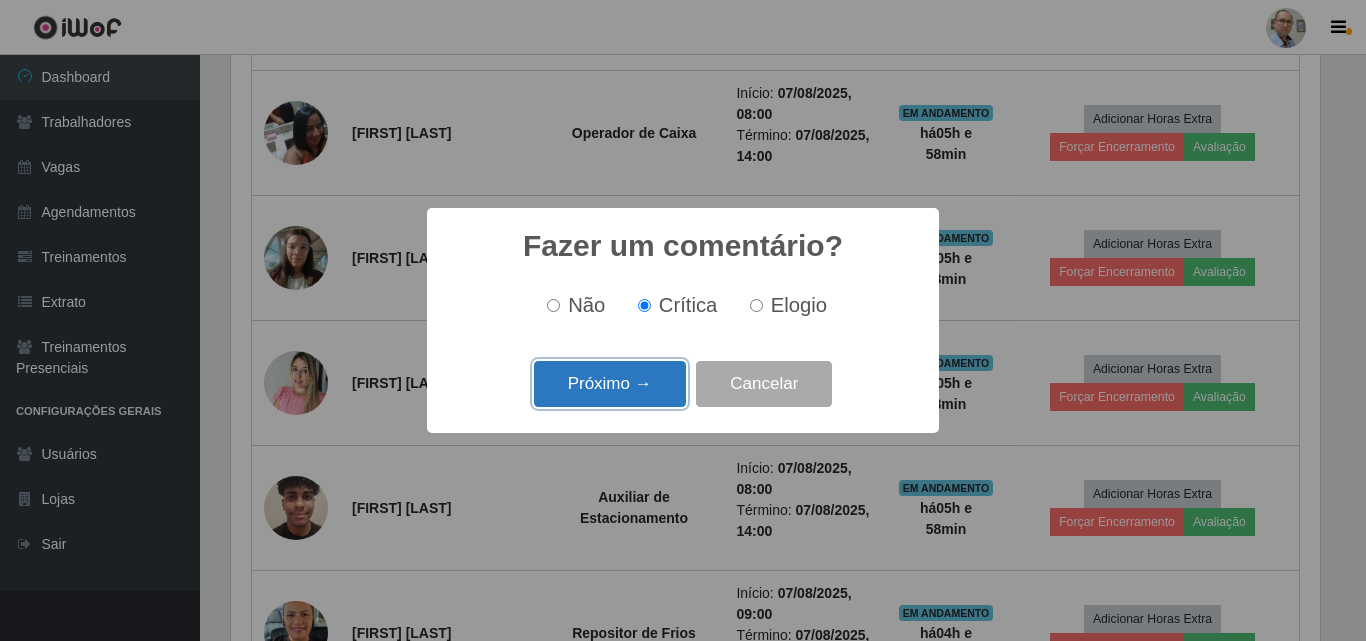 click on "Próximo →" at bounding box center (610, 384) 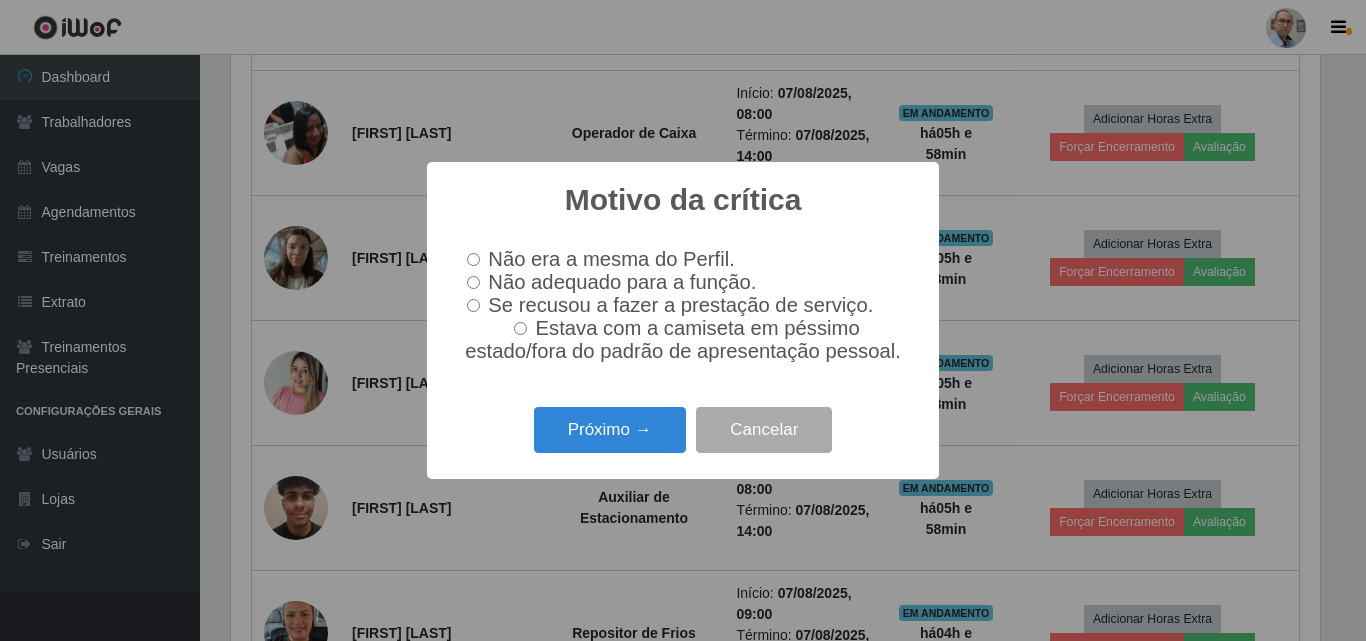 scroll, scrollTop: 999585, scrollLeft: 998911, axis: both 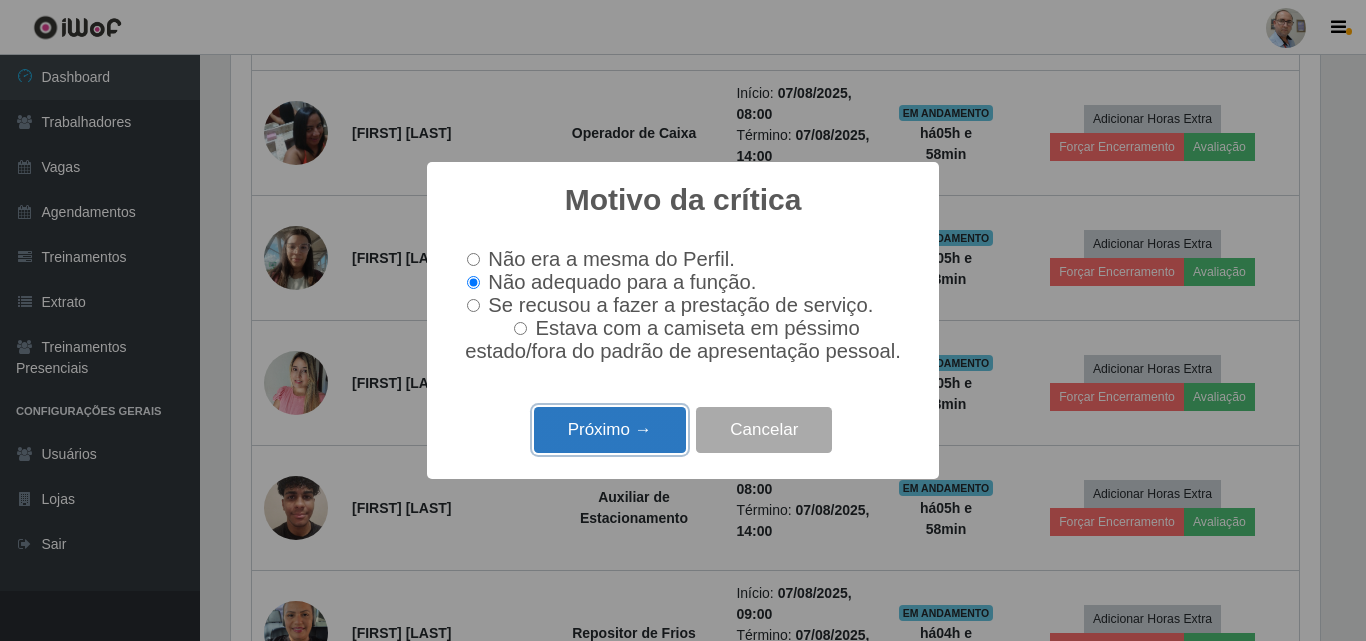 click on "Próximo →" at bounding box center (610, 430) 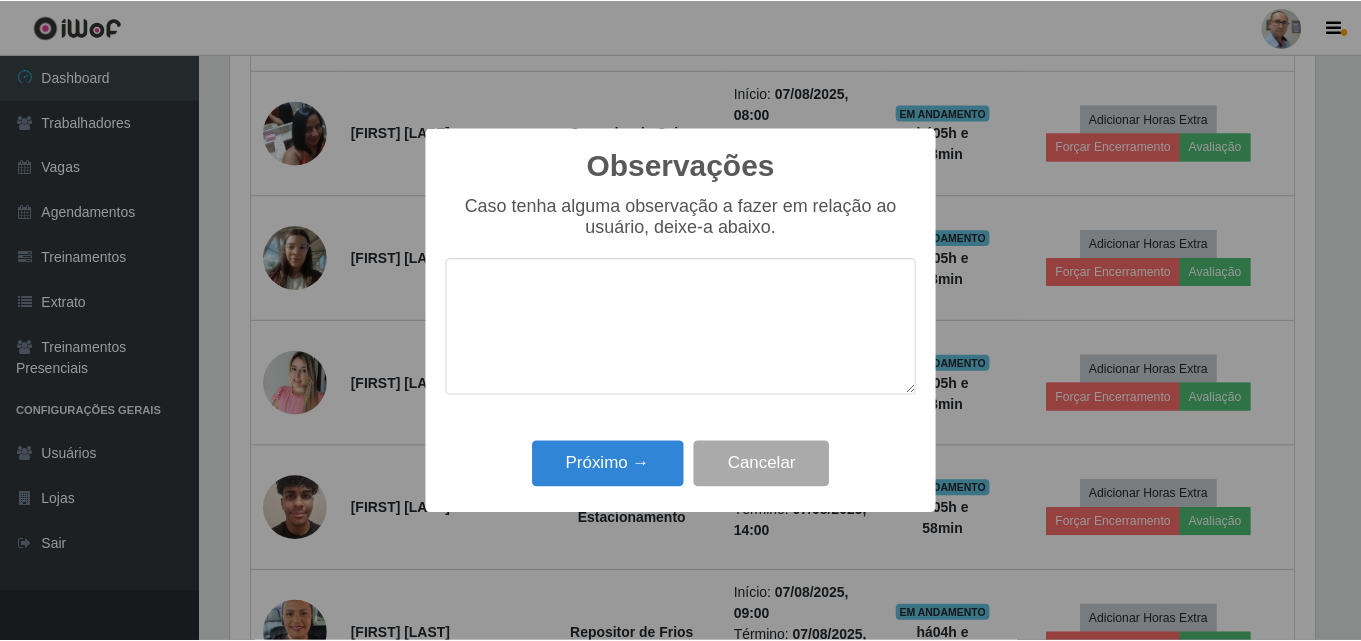 scroll, scrollTop: 999585, scrollLeft: 998911, axis: both 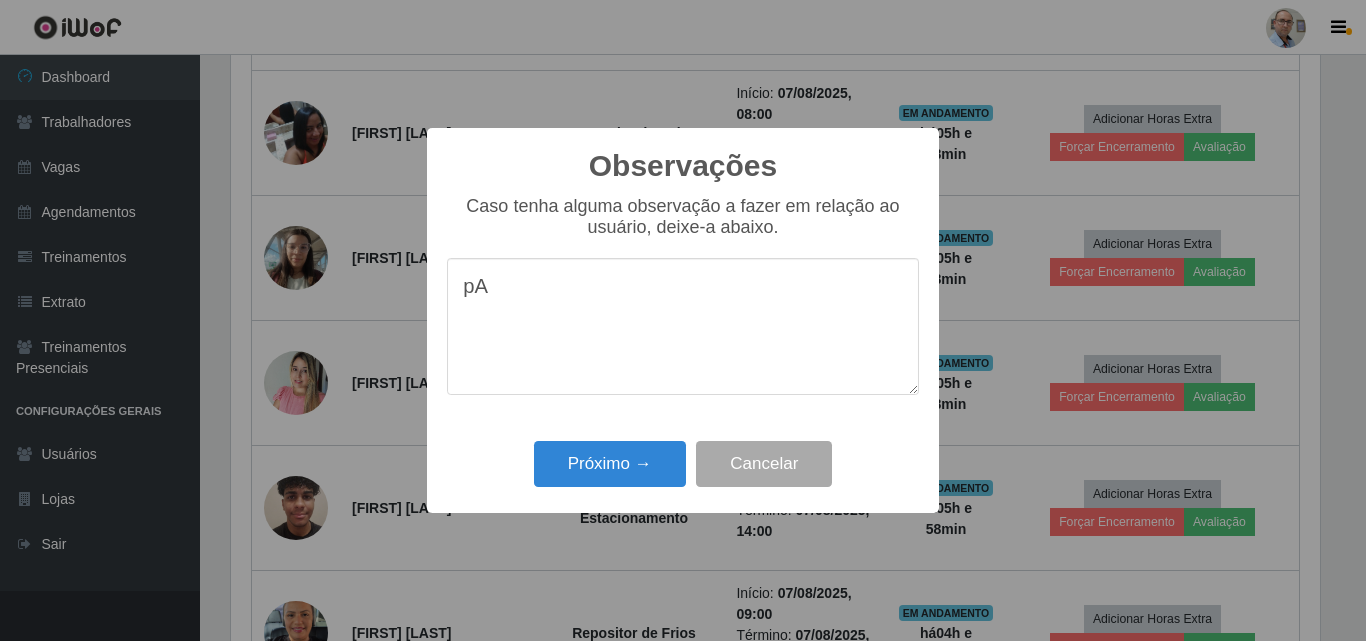 type on "p" 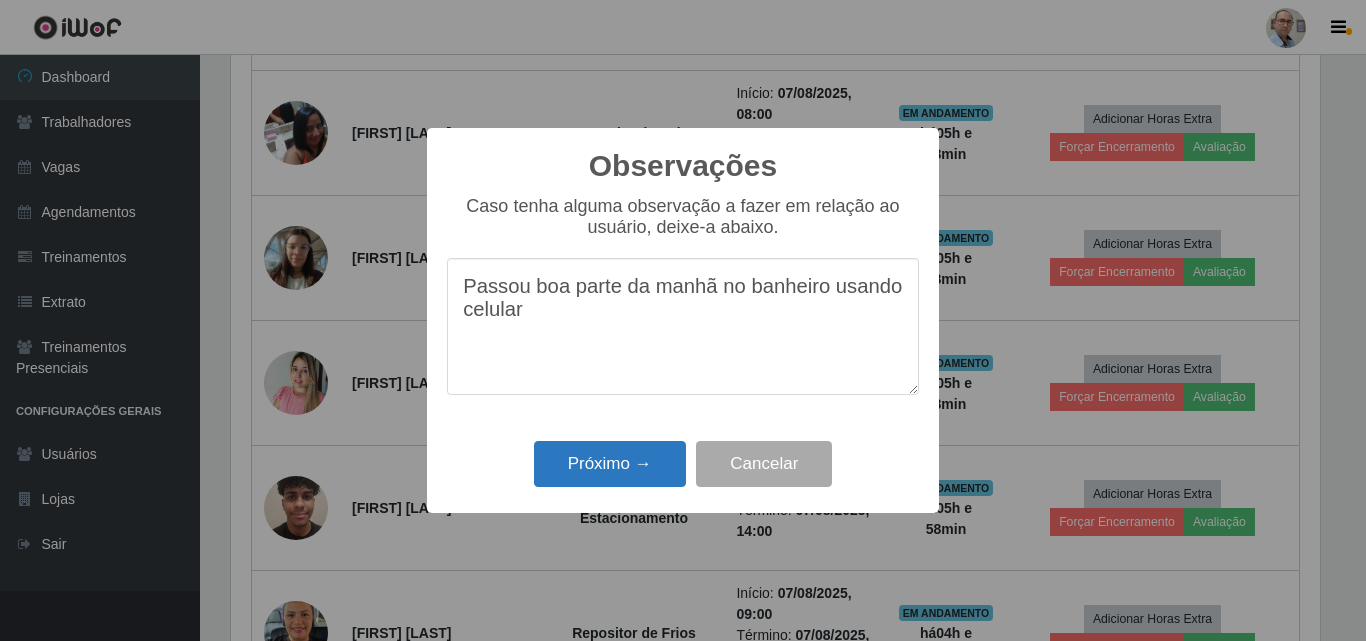 type on "Passou boa parte da manhã no banheiro usando celular" 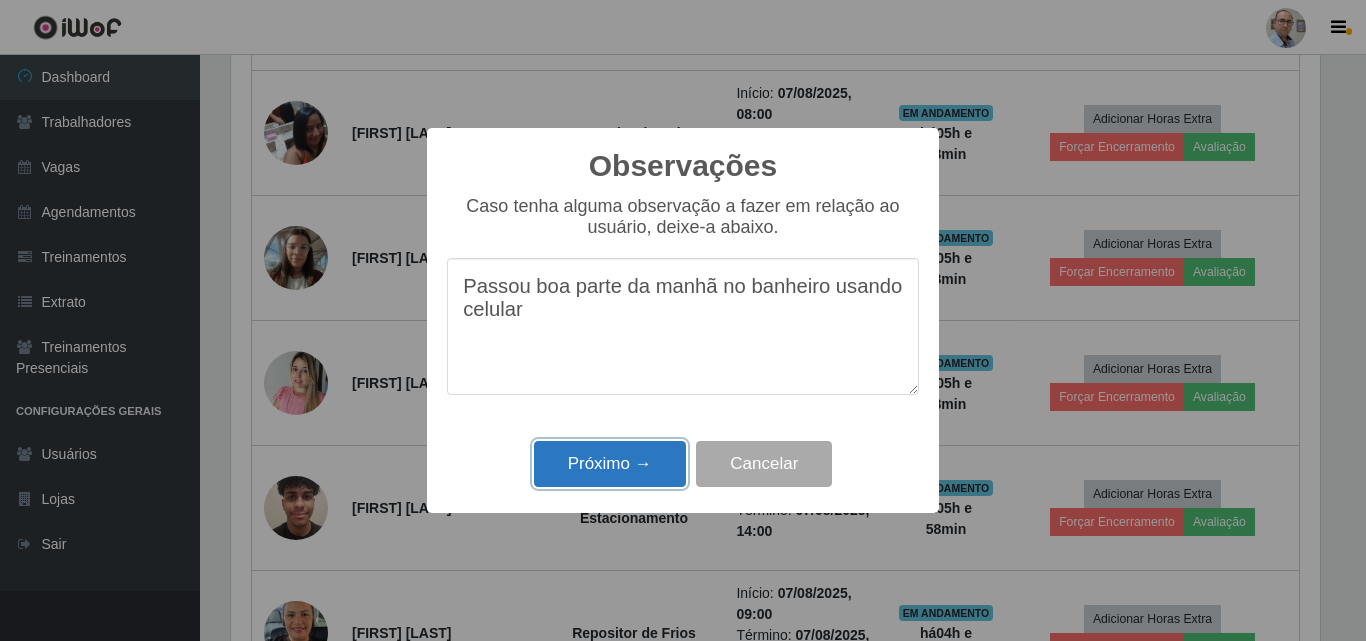 click on "Próximo →" at bounding box center (610, 464) 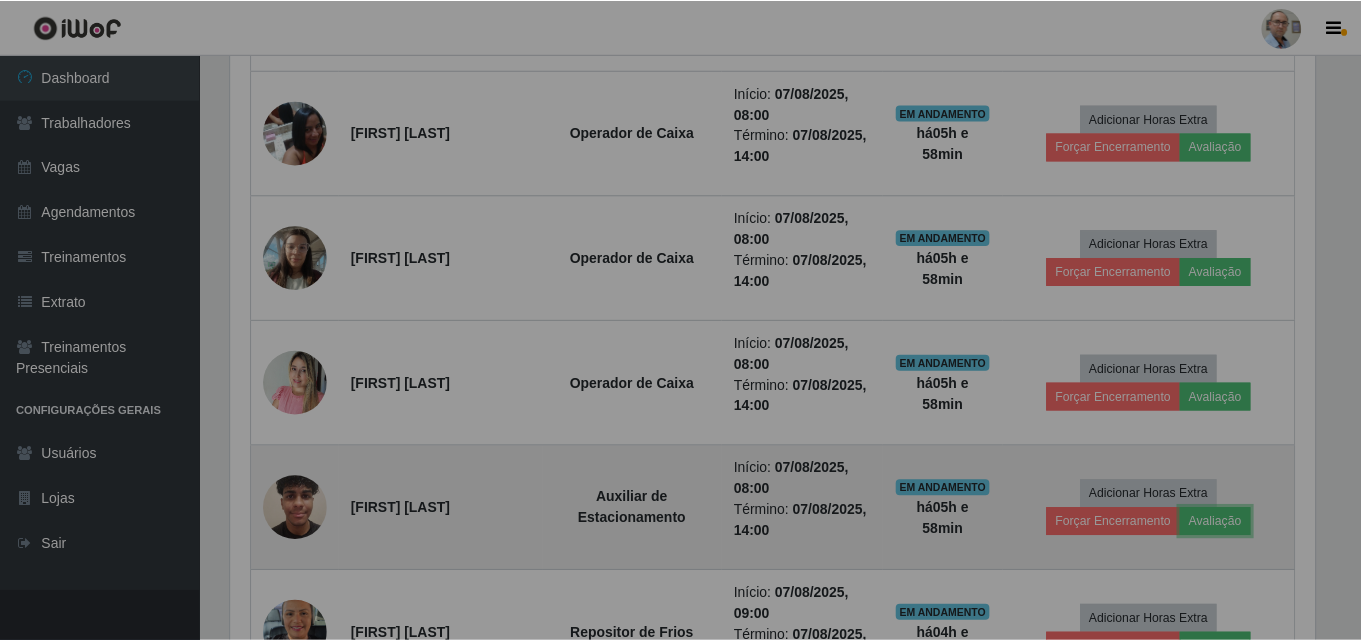 scroll, scrollTop: 999585, scrollLeft: 998901, axis: both 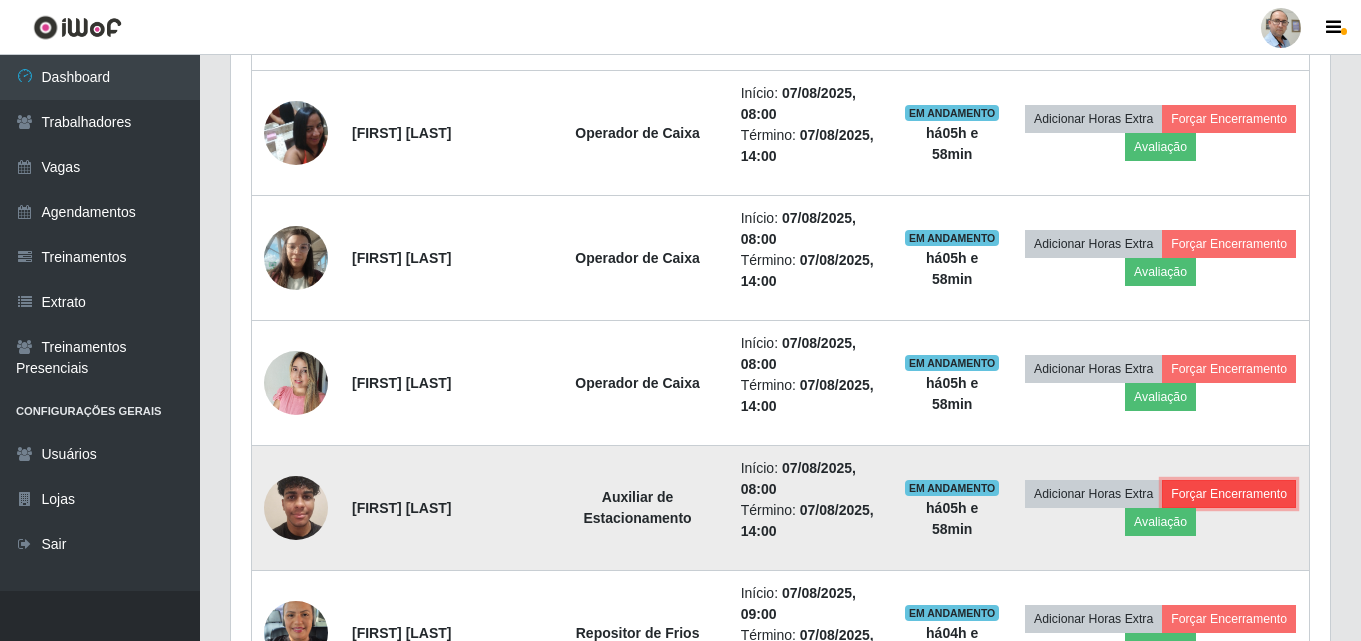 click on "Forçar Encerramento" at bounding box center (1229, 494) 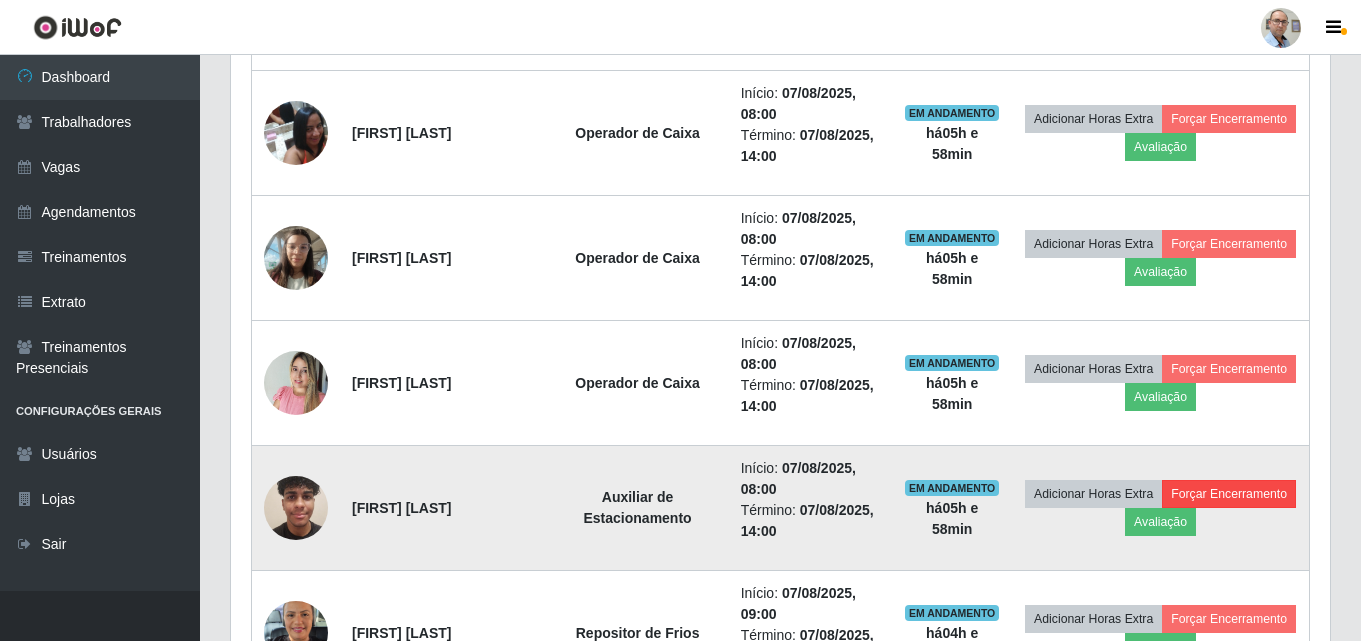 scroll, scrollTop: 999585, scrollLeft: 998911, axis: both 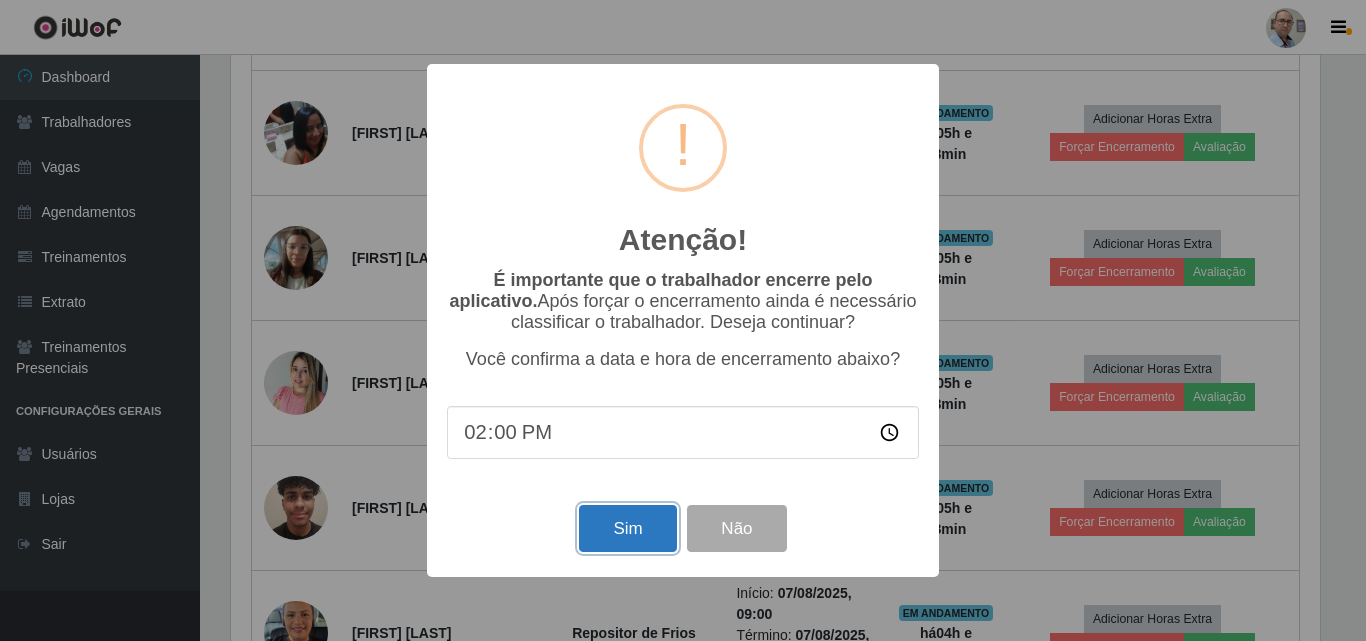 click on "Sim" at bounding box center [627, 528] 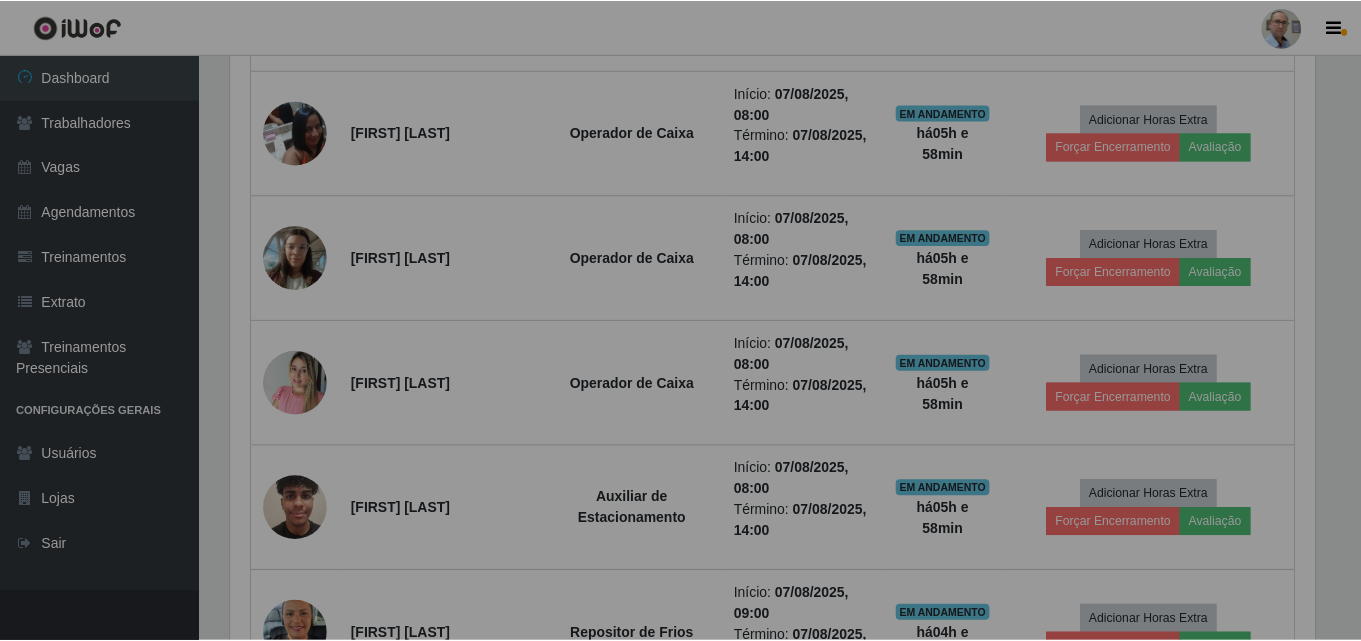 scroll, scrollTop: 999585, scrollLeft: 998901, axis: both 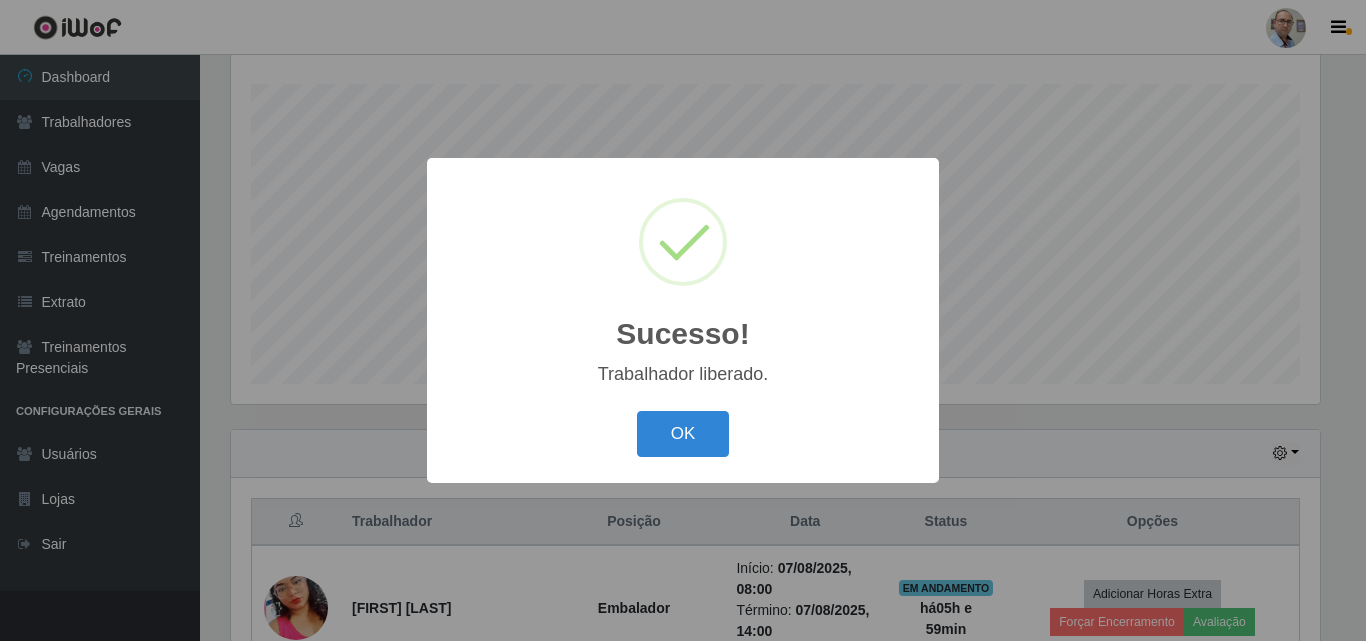 click on "Sucesso! × Trabalhador liberado. OK Cancel" at bounding box center (683, 320) 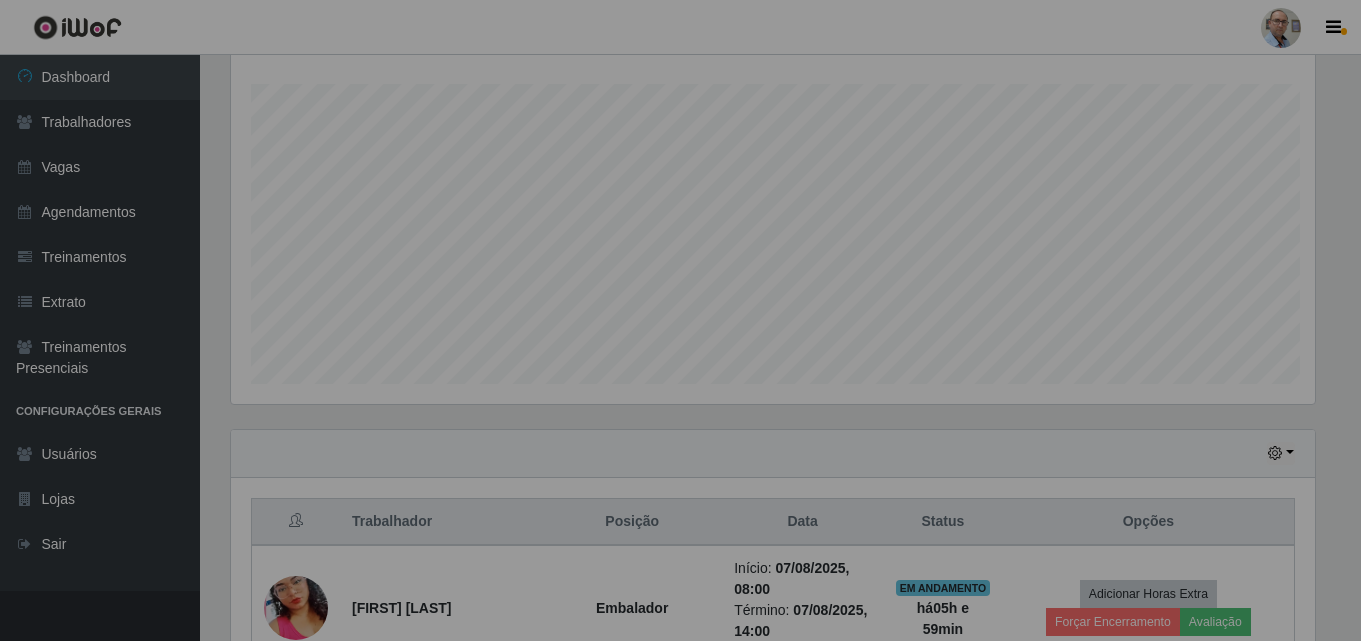 scroll, scrollTop: 999585, scrollLeft: 998901, axis: both 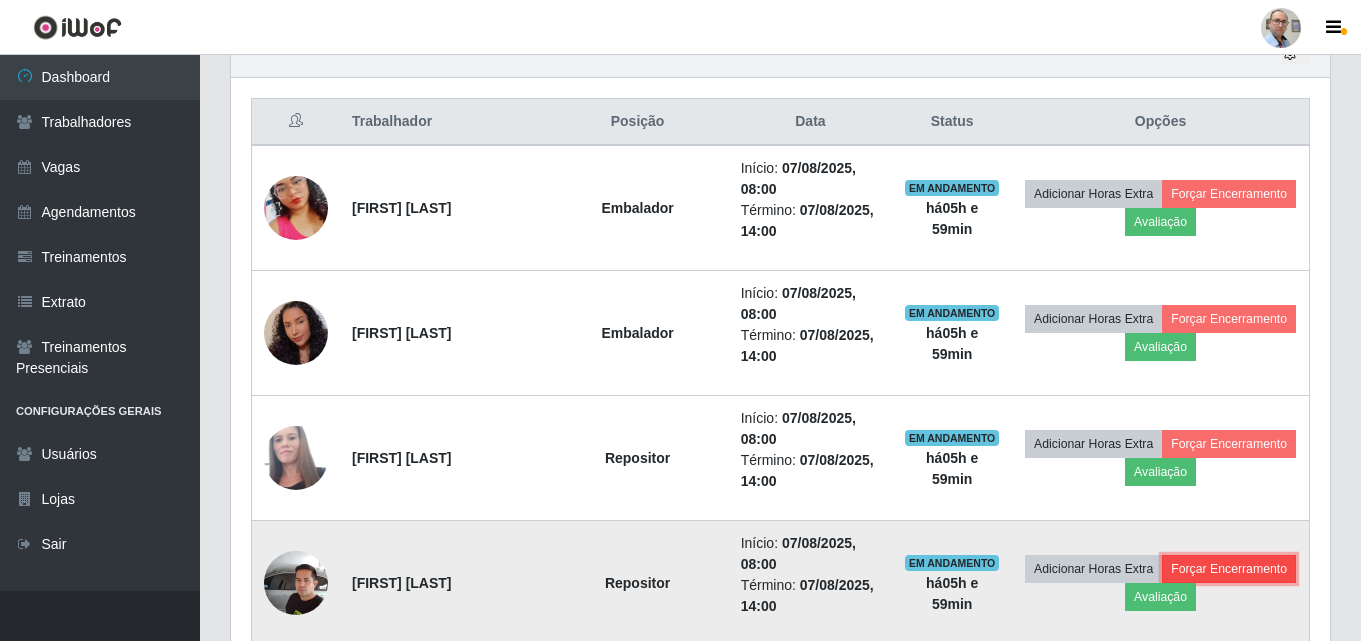 click on "Forçar Encerramento" at bounding box center (1229, 569) 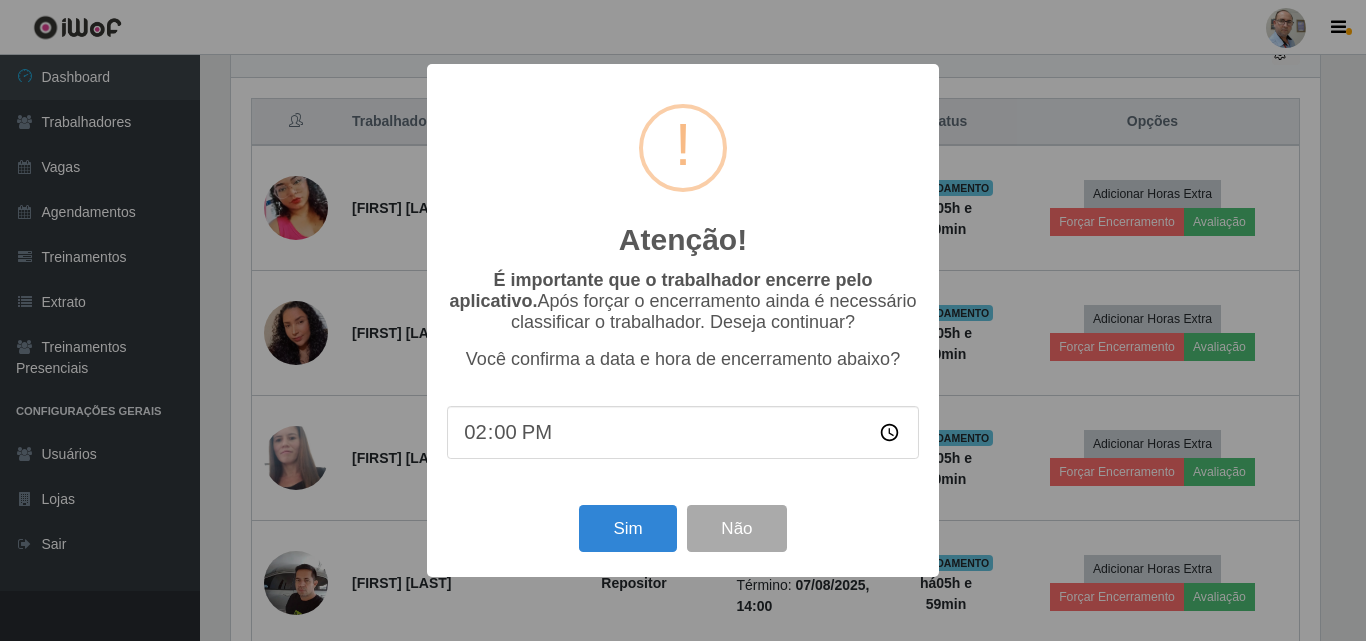 scroll, scrollTop: 999585, scrollLeft: 998911, axis: both 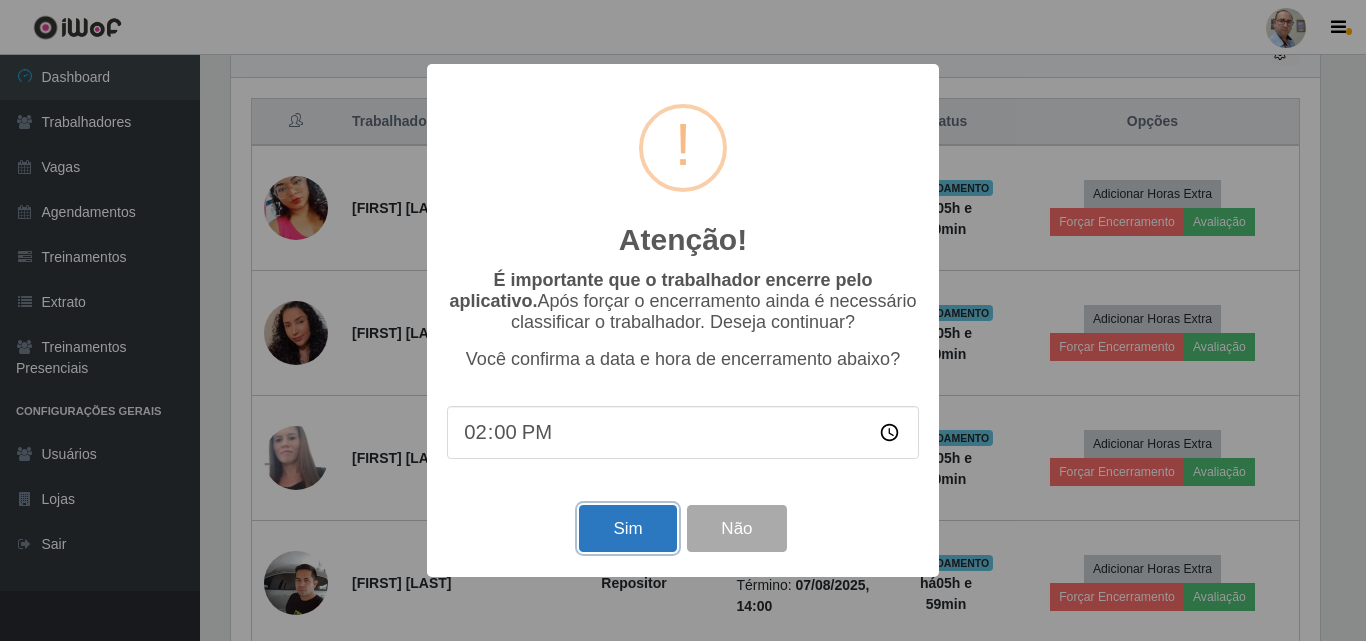 click on "Sim" at bounding box center [627, 528] 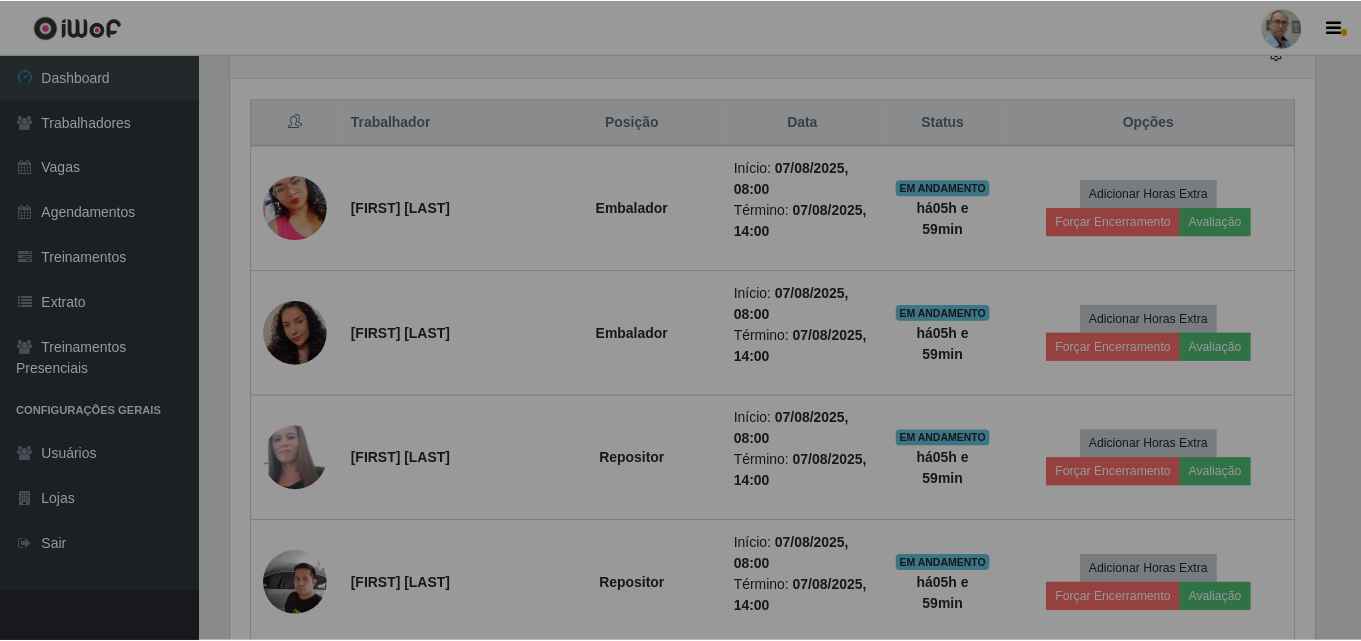 scroll, scrollTop: 999585, scrollLeft: 998901, axis: both 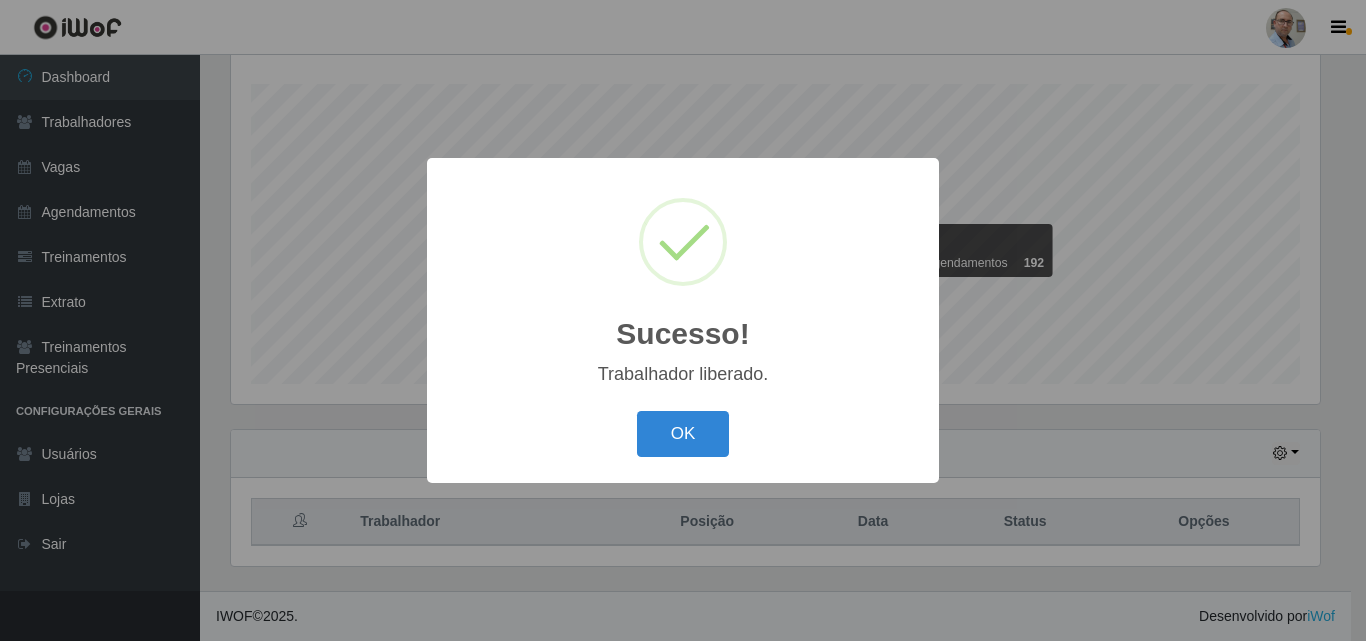 click on "Sucesso! × Trabalhador liberado. OK Cancel" at bounding box center [683, 320] 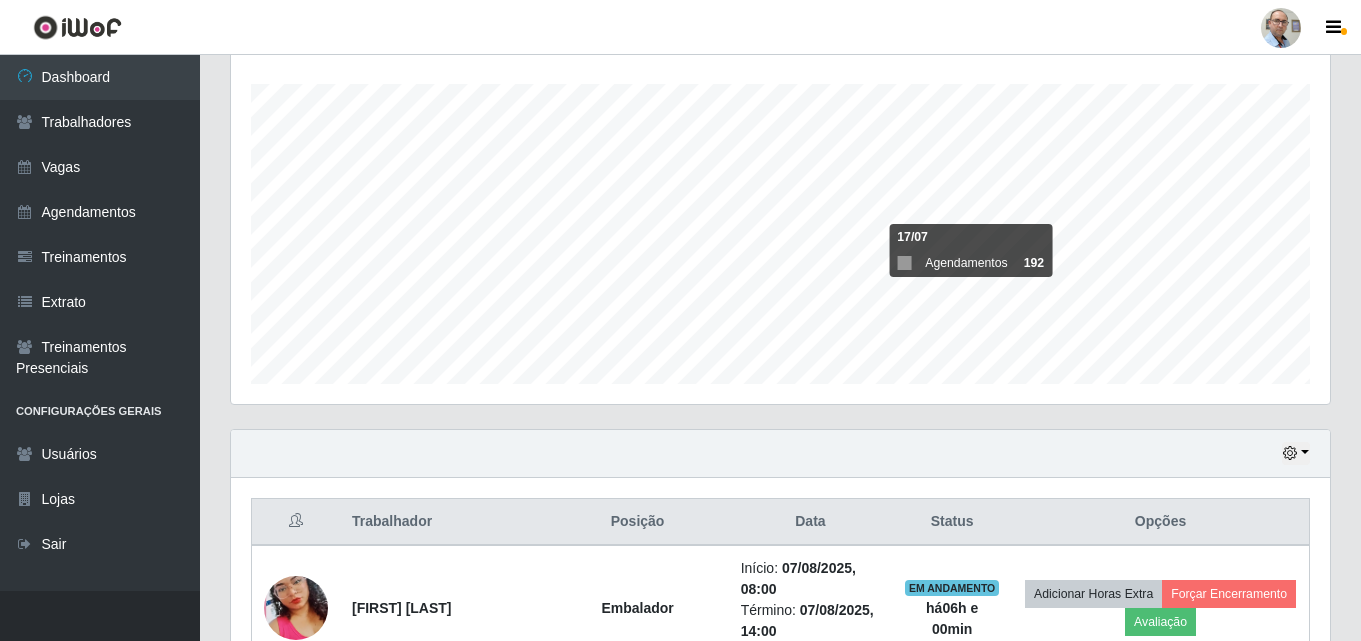 scroll, scrollTop: 999585, scrollLeft: 998901, axis: both 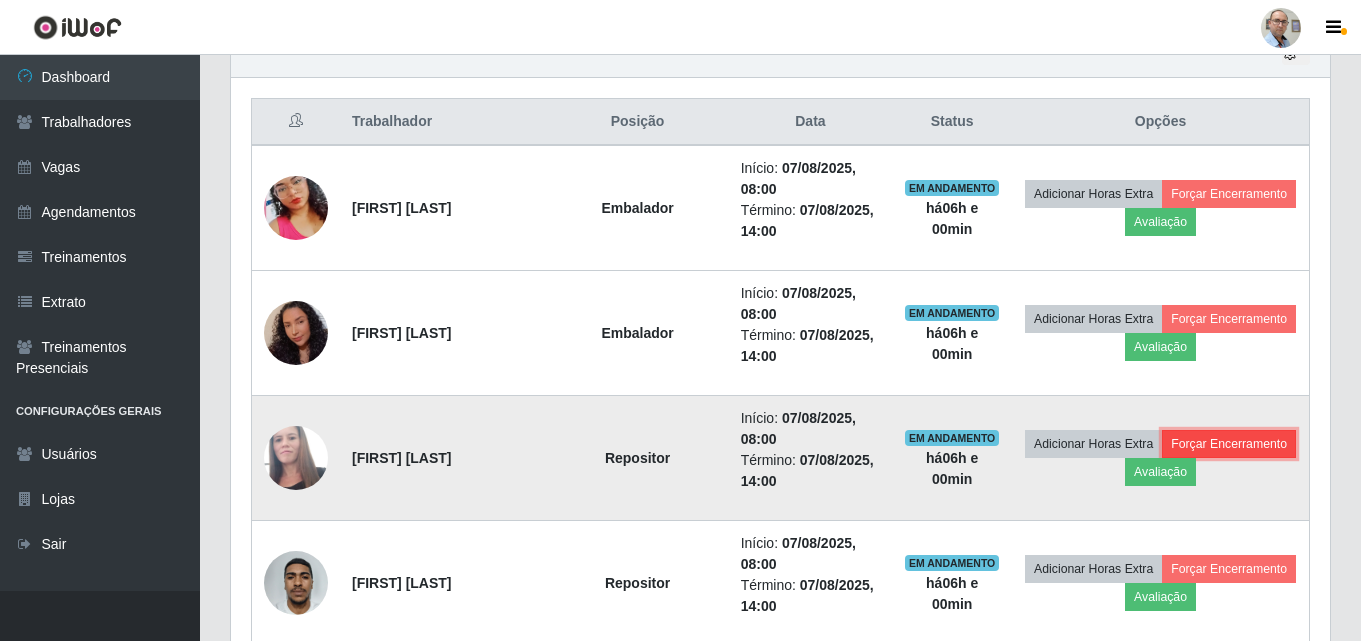 click on "Forçar Encerramento" at bounding box center [1229, 444] 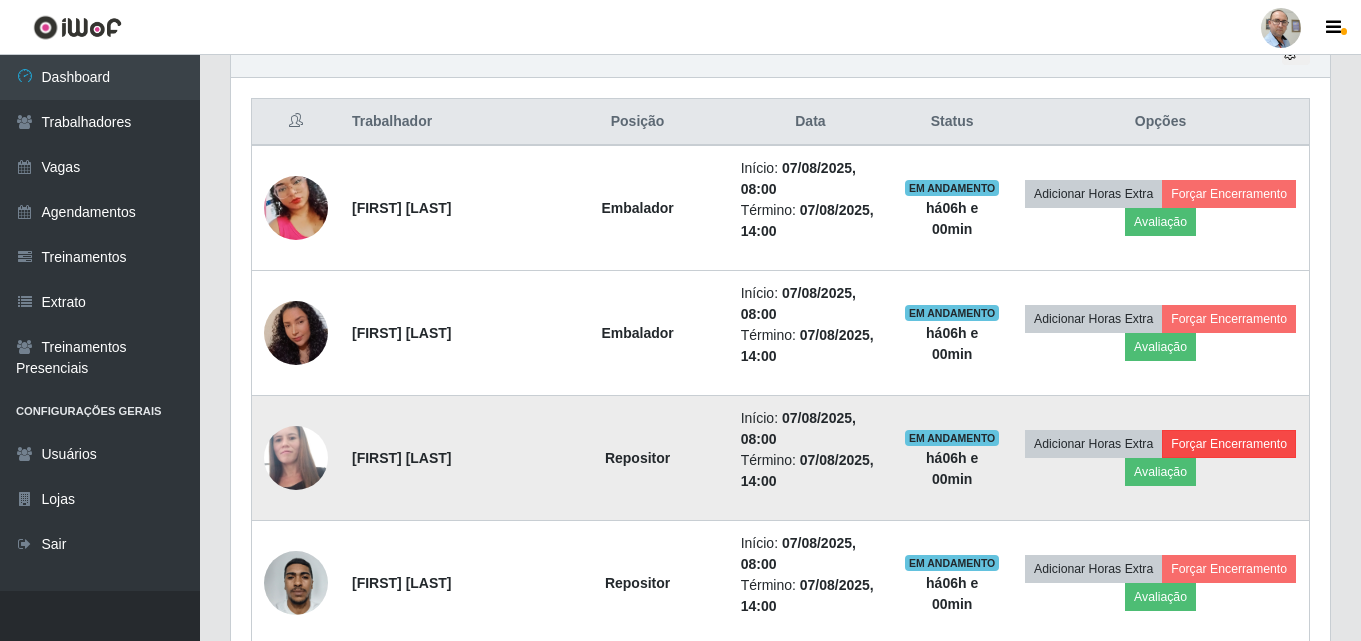 scroll, scrollTop: 999585, scrollLeft: 998911, axis: both 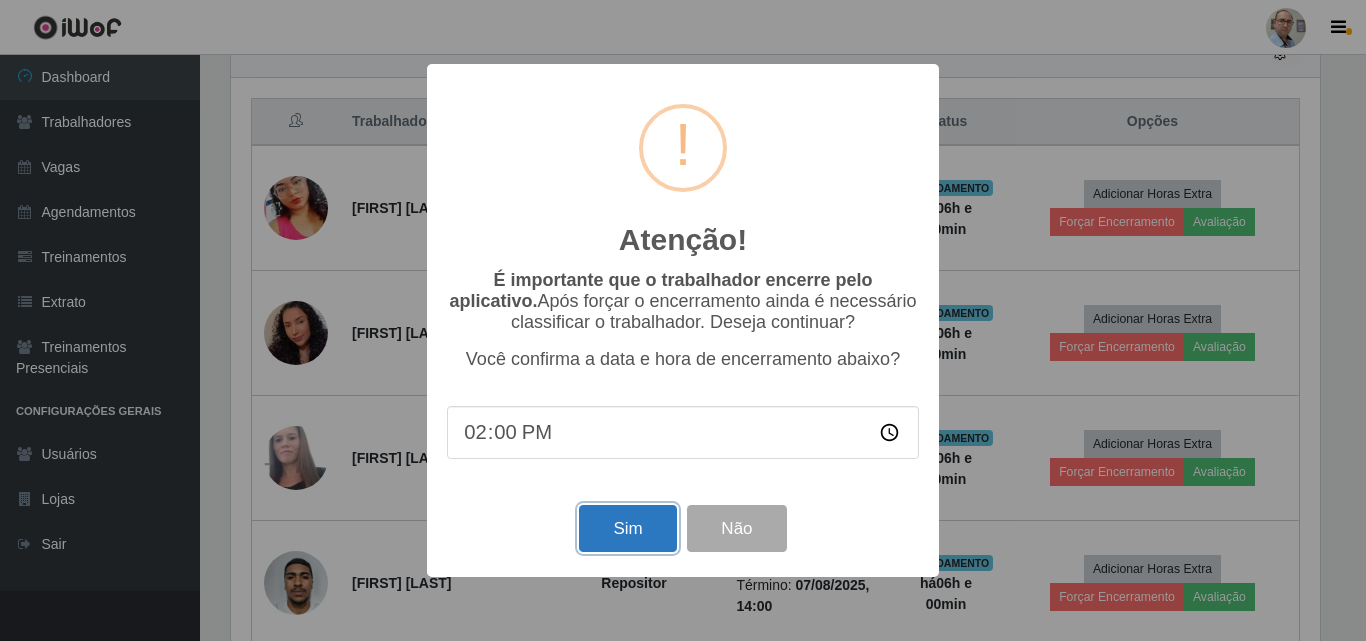 click on "Sim" at bounding box center [627, 528] 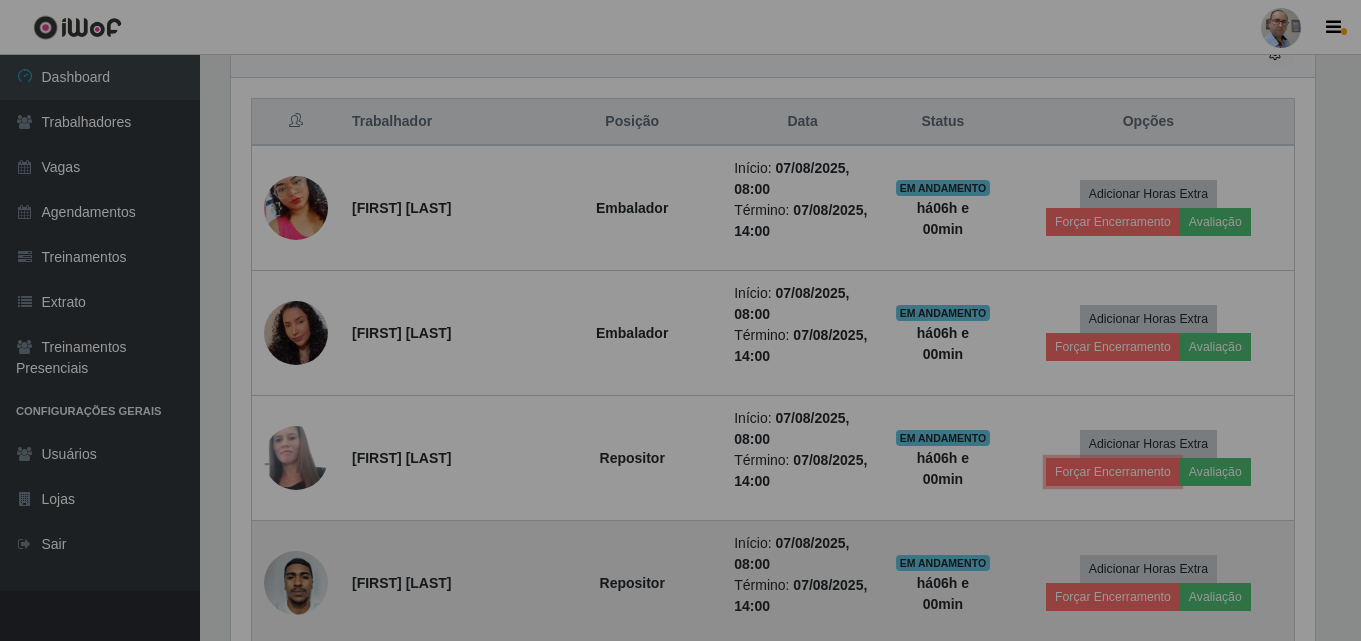 scroll, scrollTop: 999585, scrollLeft: 998901, axis: both 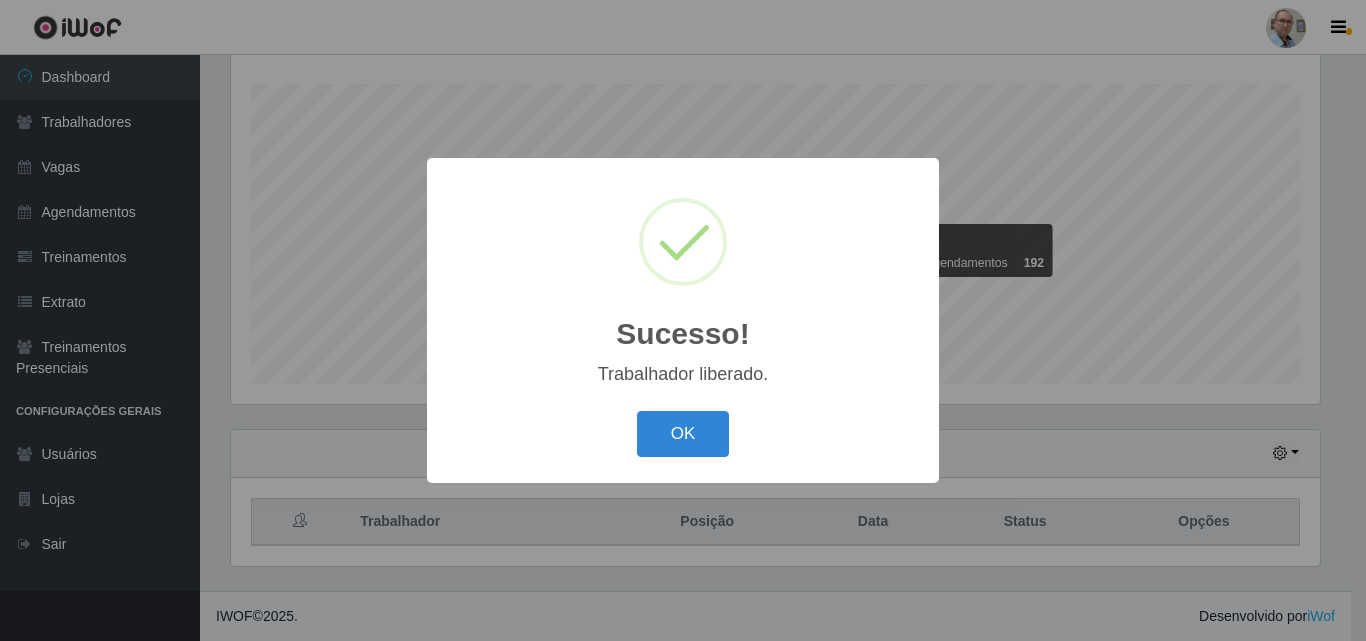 click on "Sucesso! × Trabalhador liberado. OK Cancel" at bounding box center [683, 320] 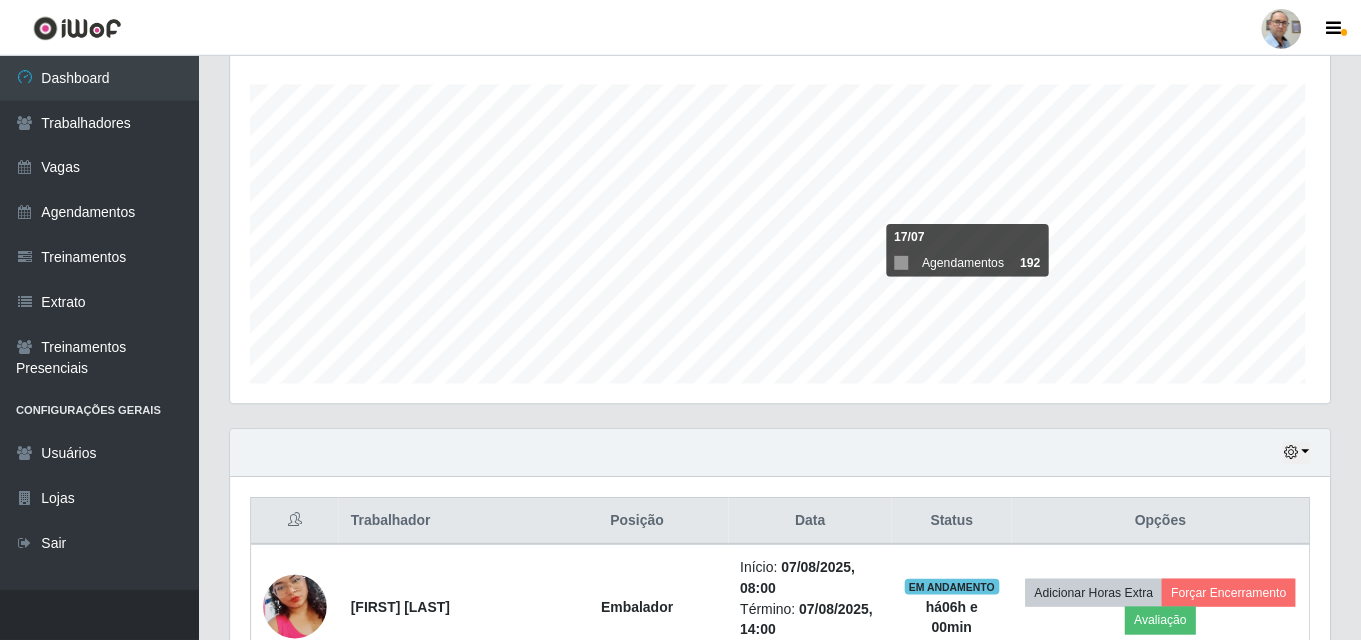 scroll, scrollTop: 999585, scrollLeft: 998901, axis: both 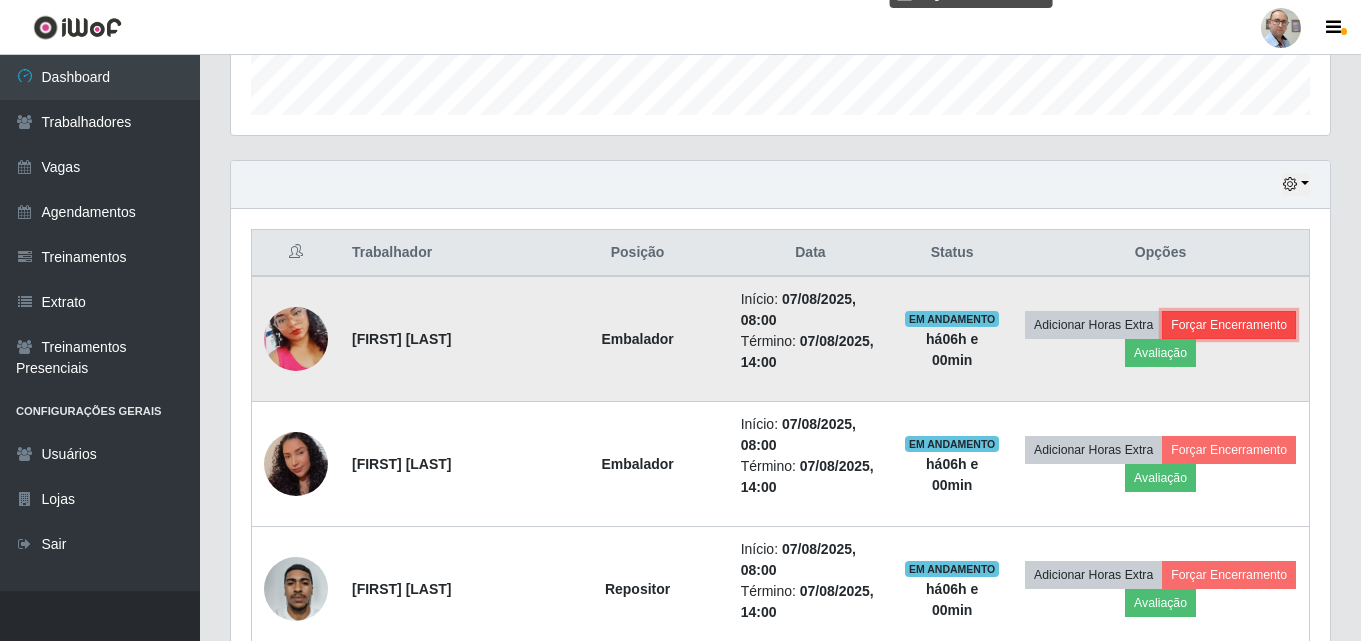click on "Forçar Encerramento" at bounding box center [1229, 325] 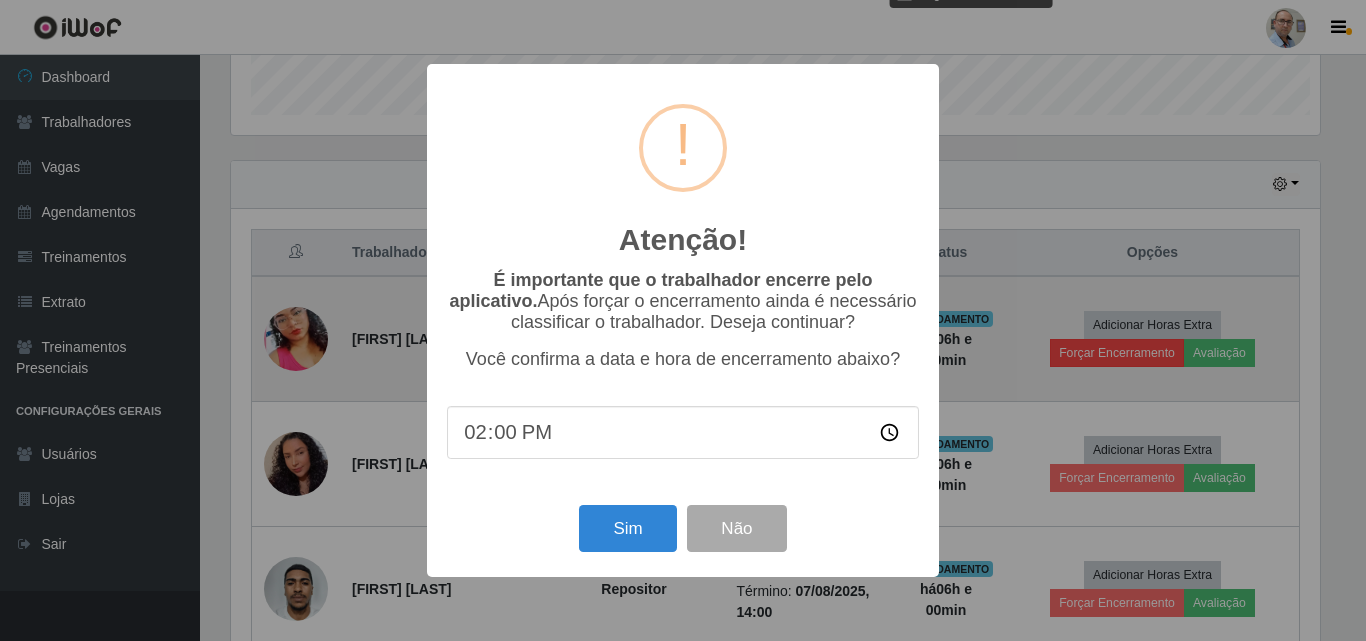 scroll, scrollTop: 999585, scrollLeft: 998911, axis: both 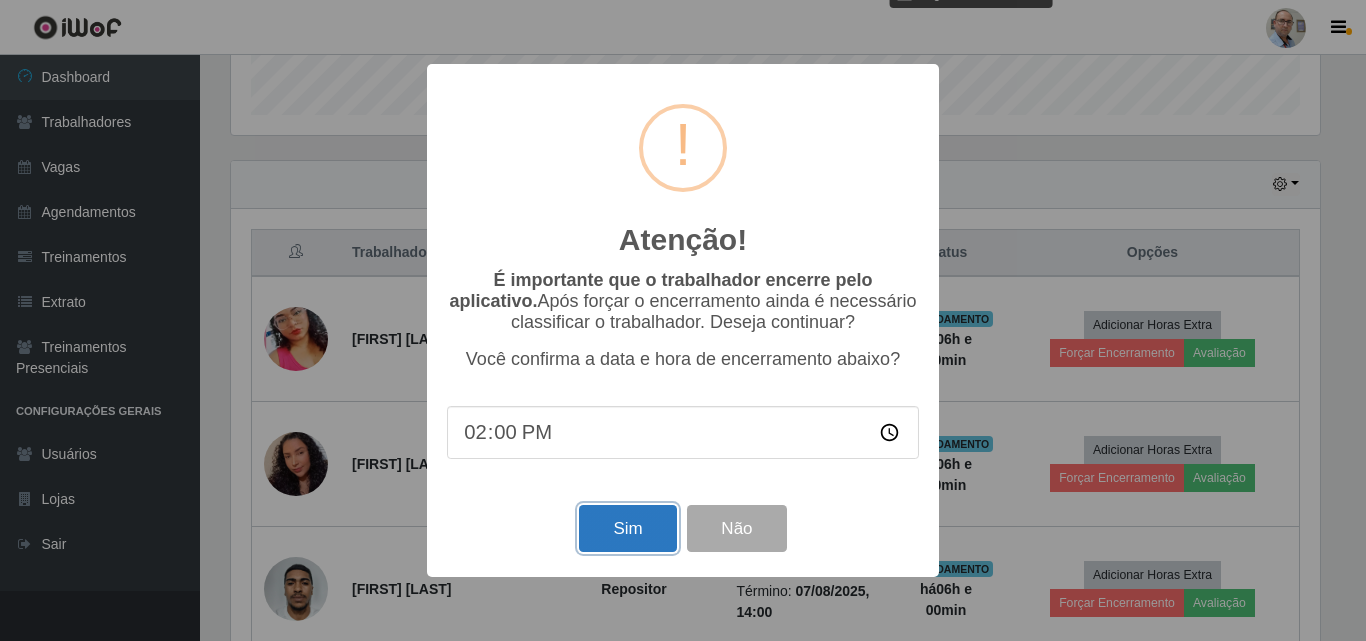 click on "Sim" at bounding box center [627, 528] 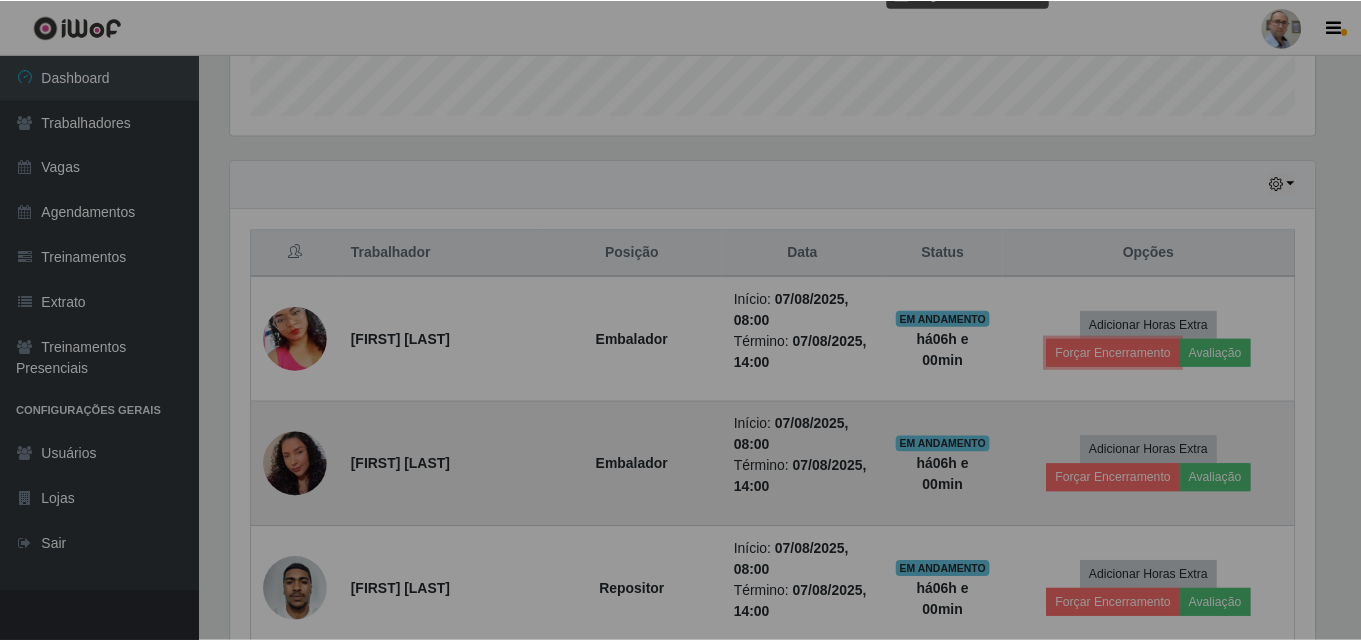 scroll, scrollTop: 999585, scrollLeft: 998901, axis: both 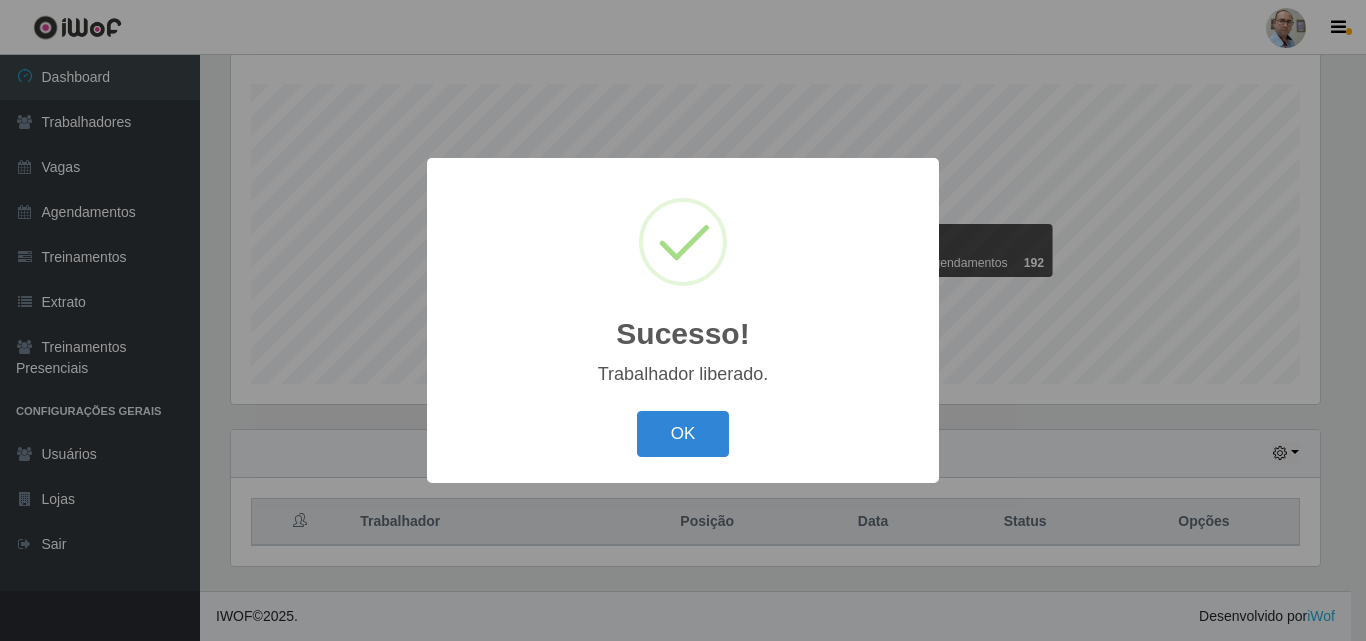 click on "Sucesso! × Trabalhador liberado. OK Cancel" at bounding box center (683, 320) 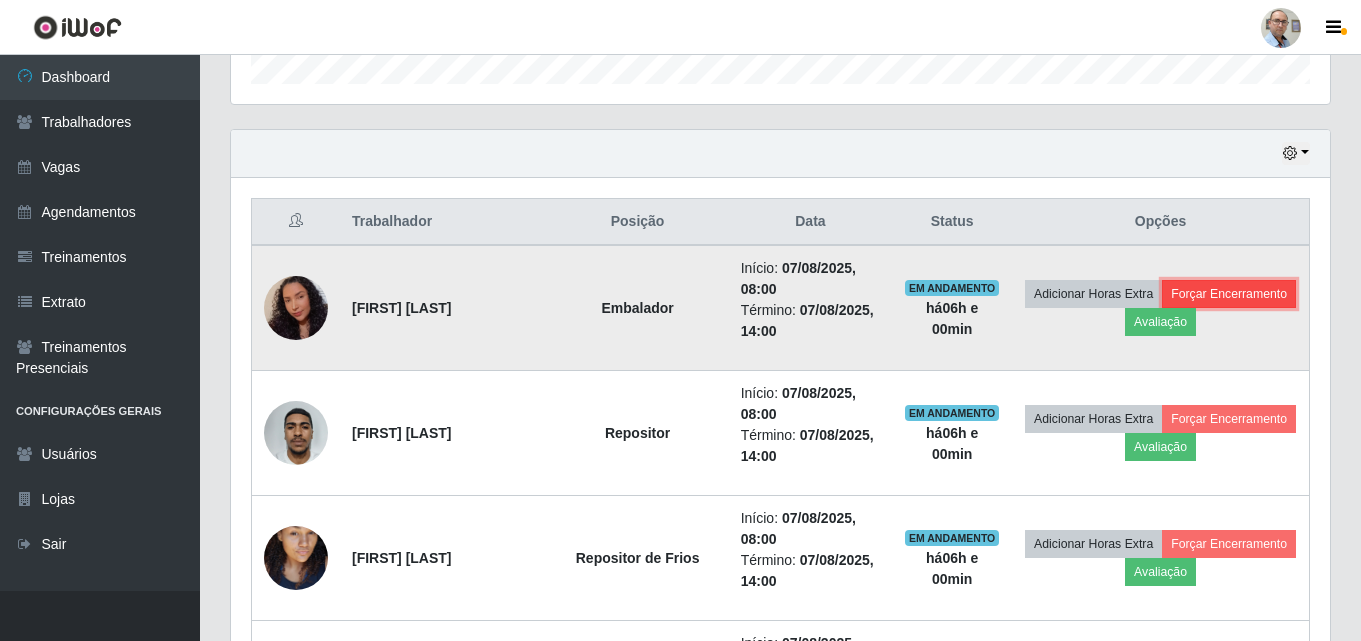 click on "Forçar Encerramento" at bounding box center (1229, 294) 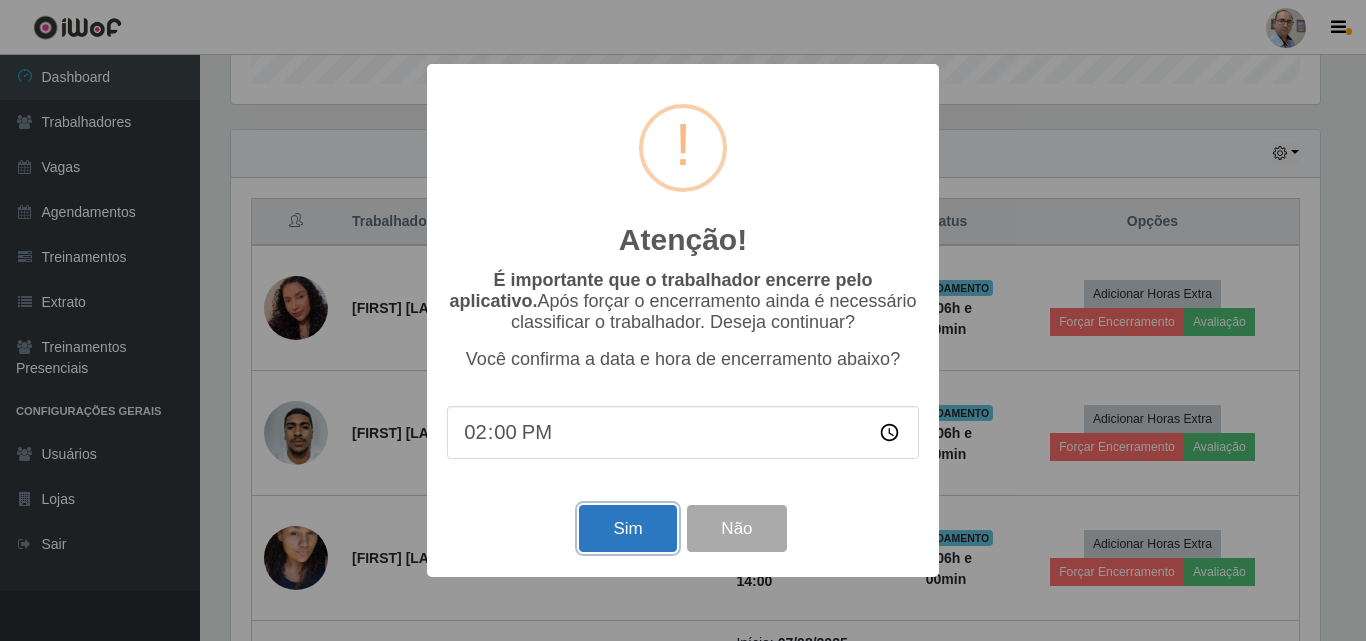 click on "Sim" at bounding box center [627, 528] 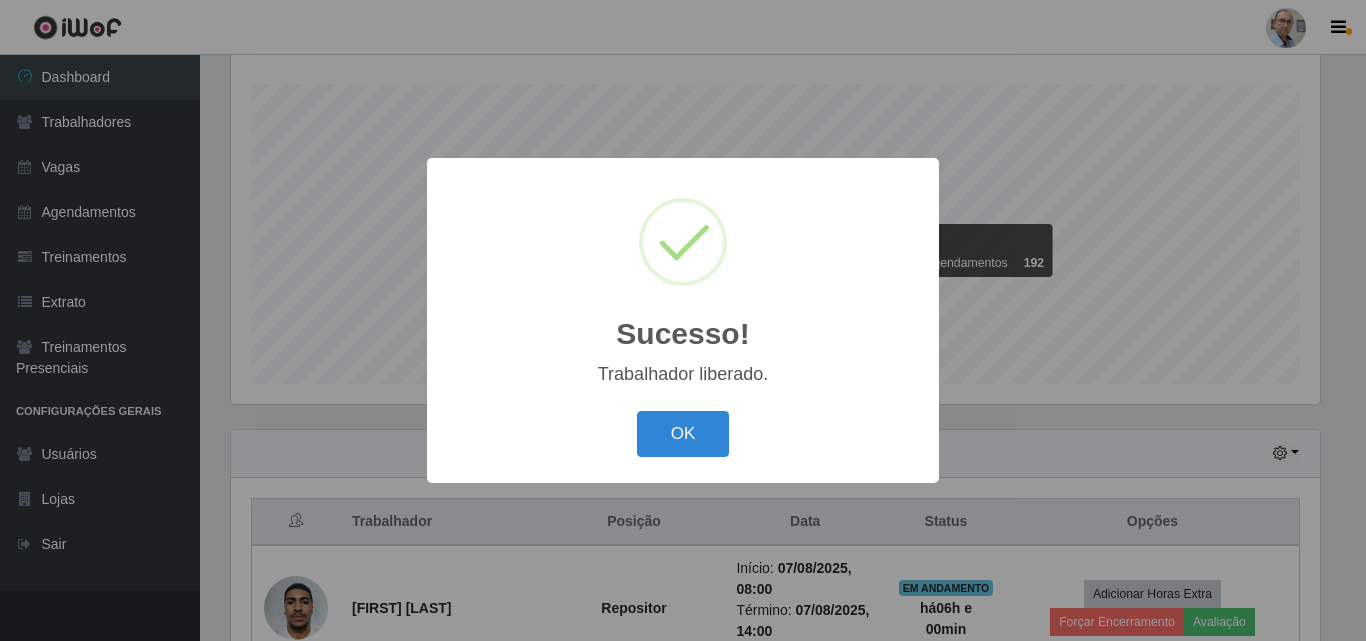 click on "Sucesso! × Trabalhador liberado. OK Cancel" at bounding box center (683, 320) 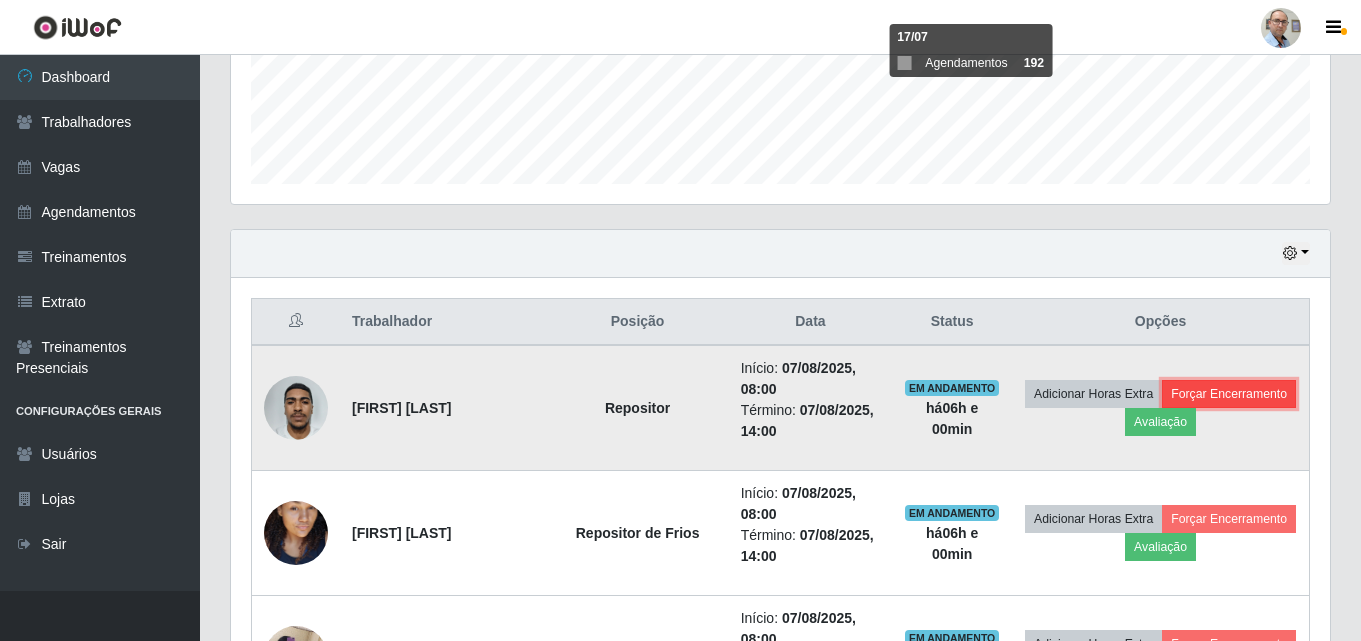 click on "Forçar Encerramento" at bounding box center [1229, 394] 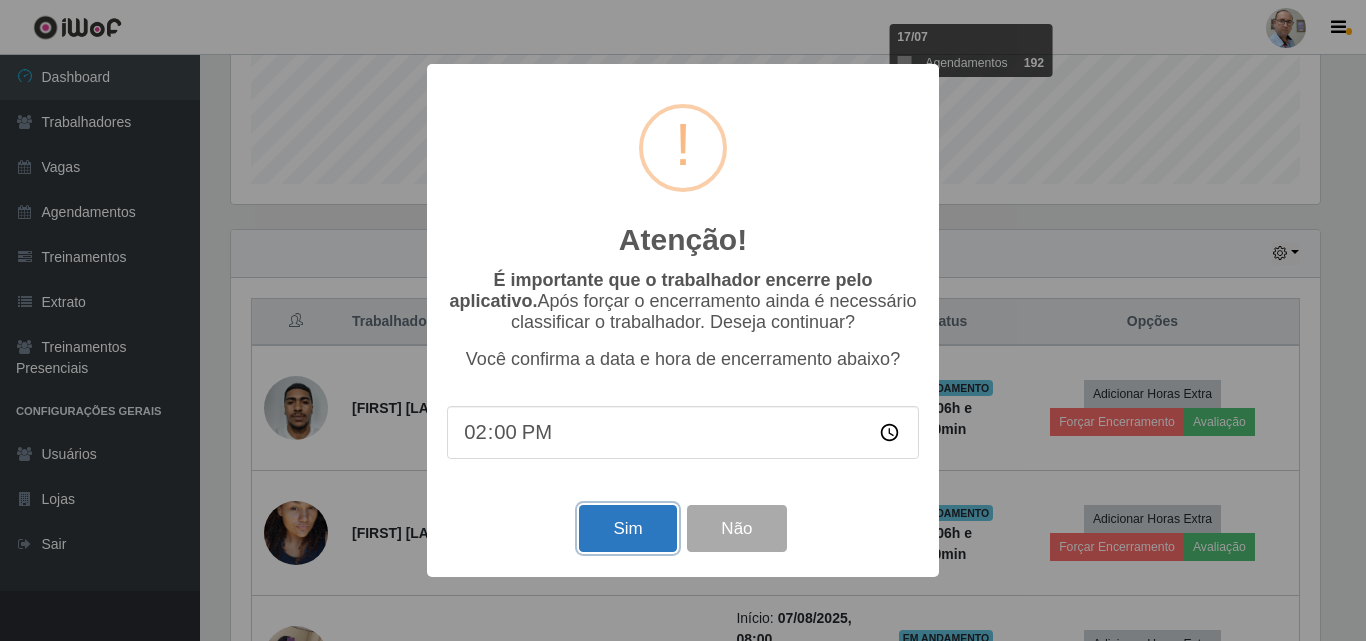 click on "Sim" at bounding box center [627, 528] 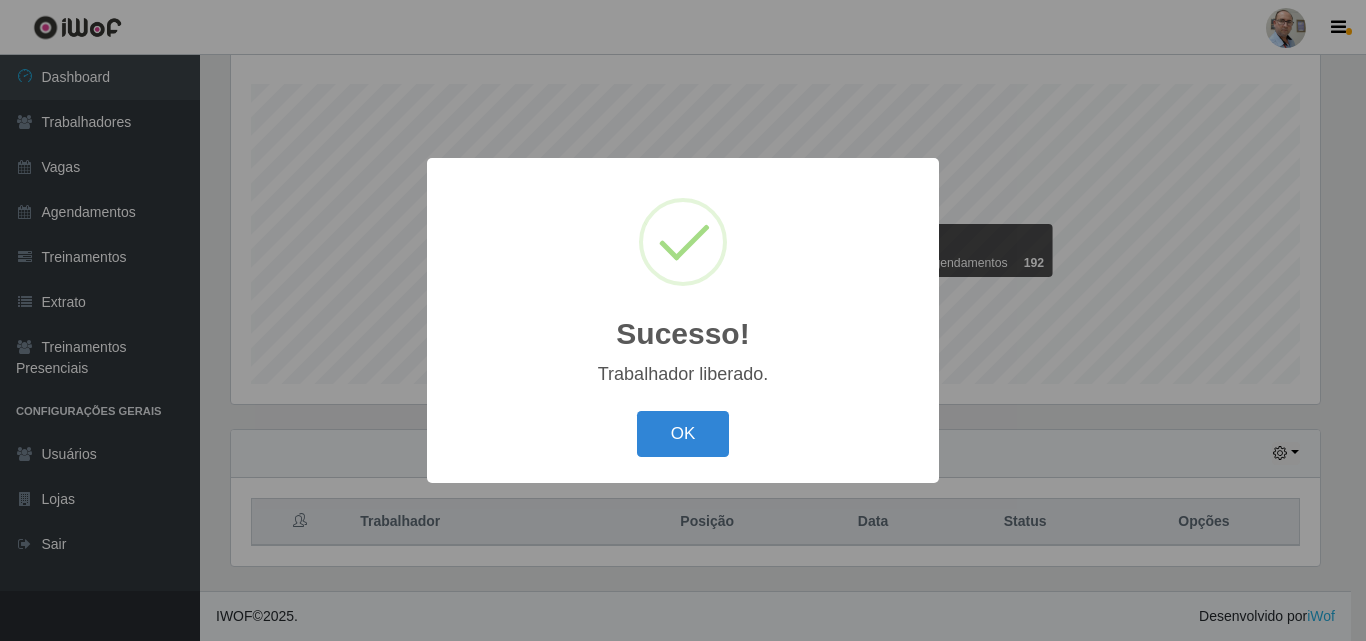 click on "Sucesso! × Trabalhador liberado. OK Cancel" at bounding box center (683, 320) 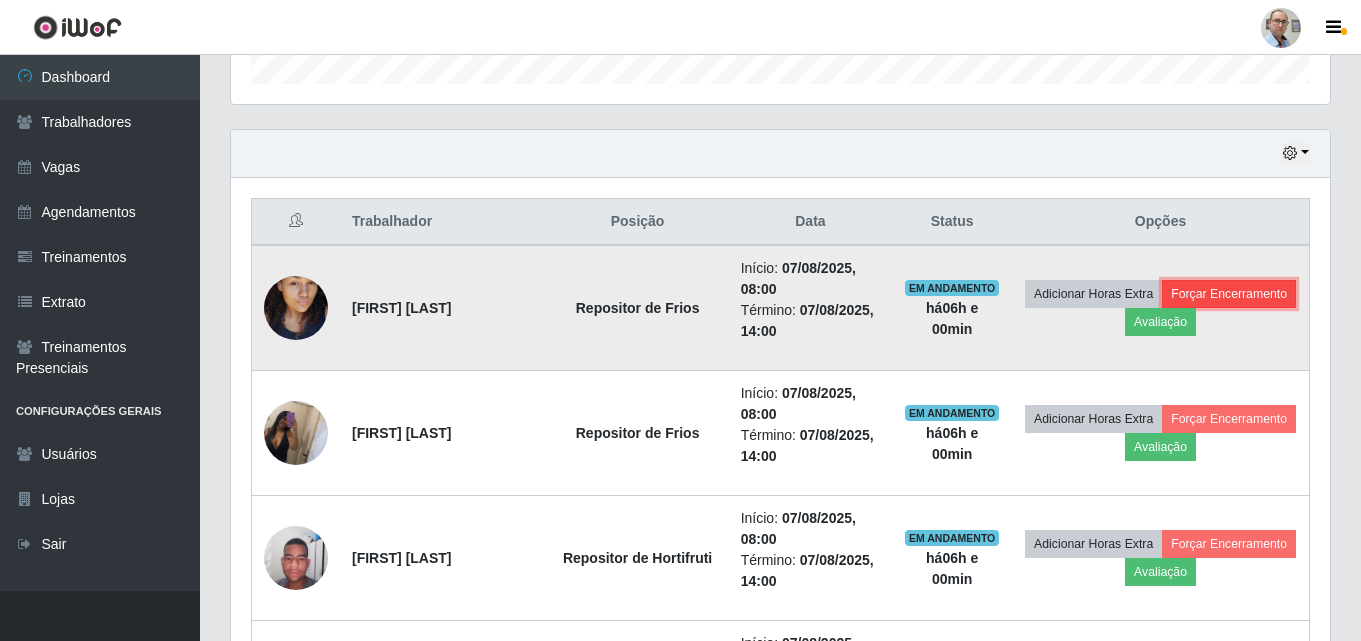 click on "Forçar Encerramento" at bounding box center (1229, 294) 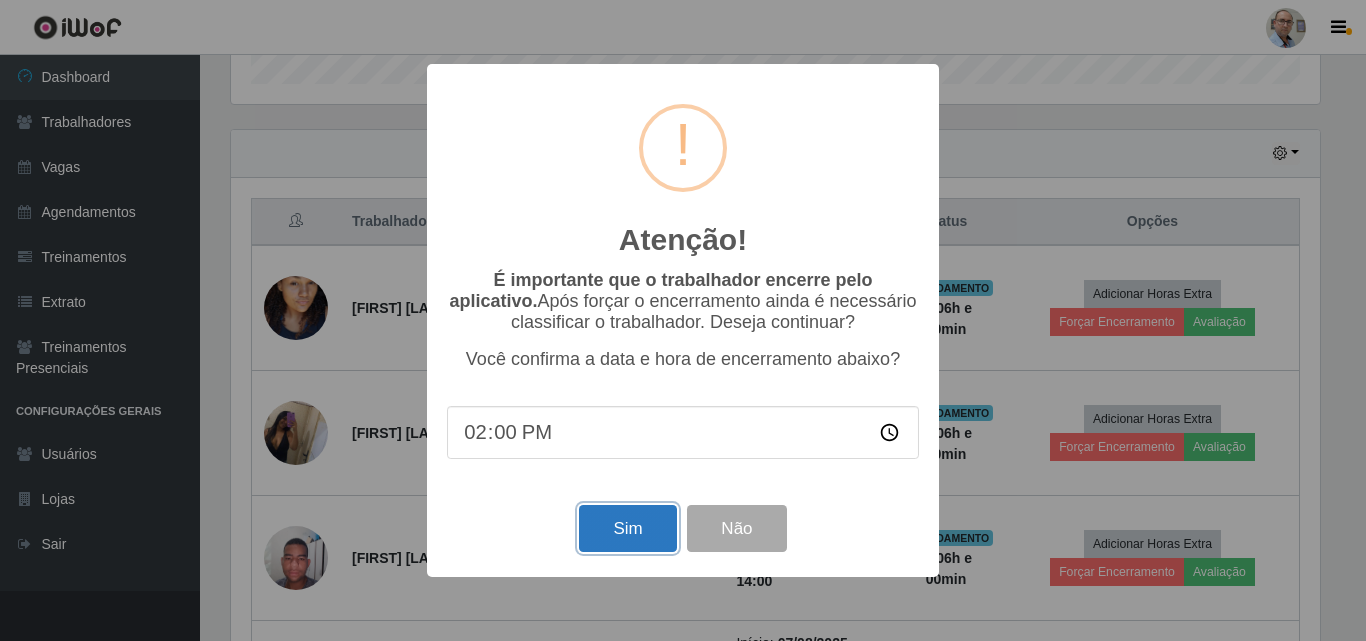 click on "Sim" at bounding box center (627, 528) 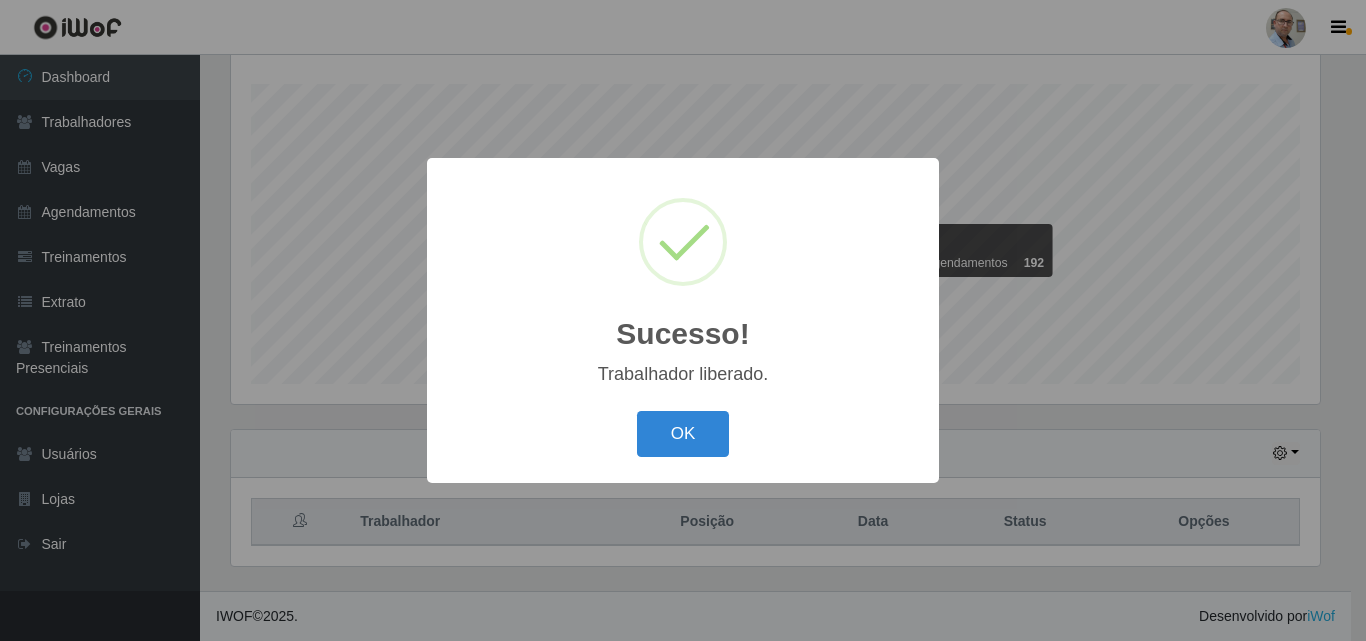 click on "Sucesso! × Trabalhador liberado. OK Cancel" at bounding box center [683, 320] 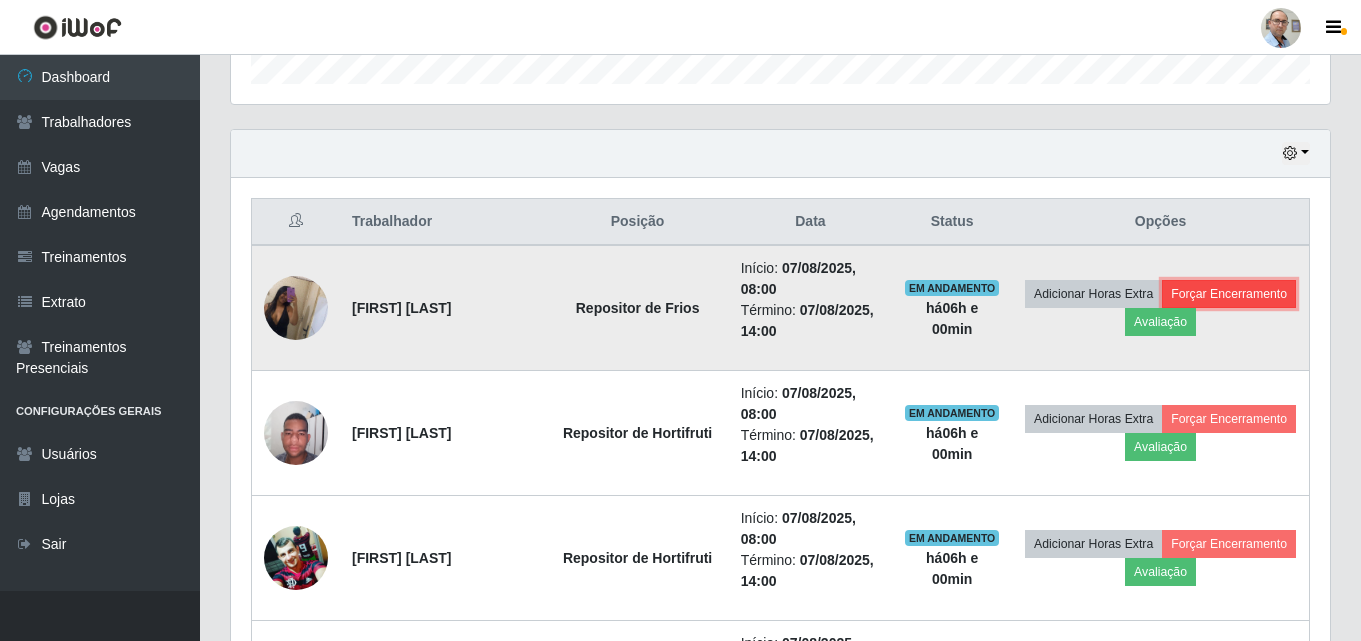click on "Forçar Encerramento" at bounding box center (1229, 294) 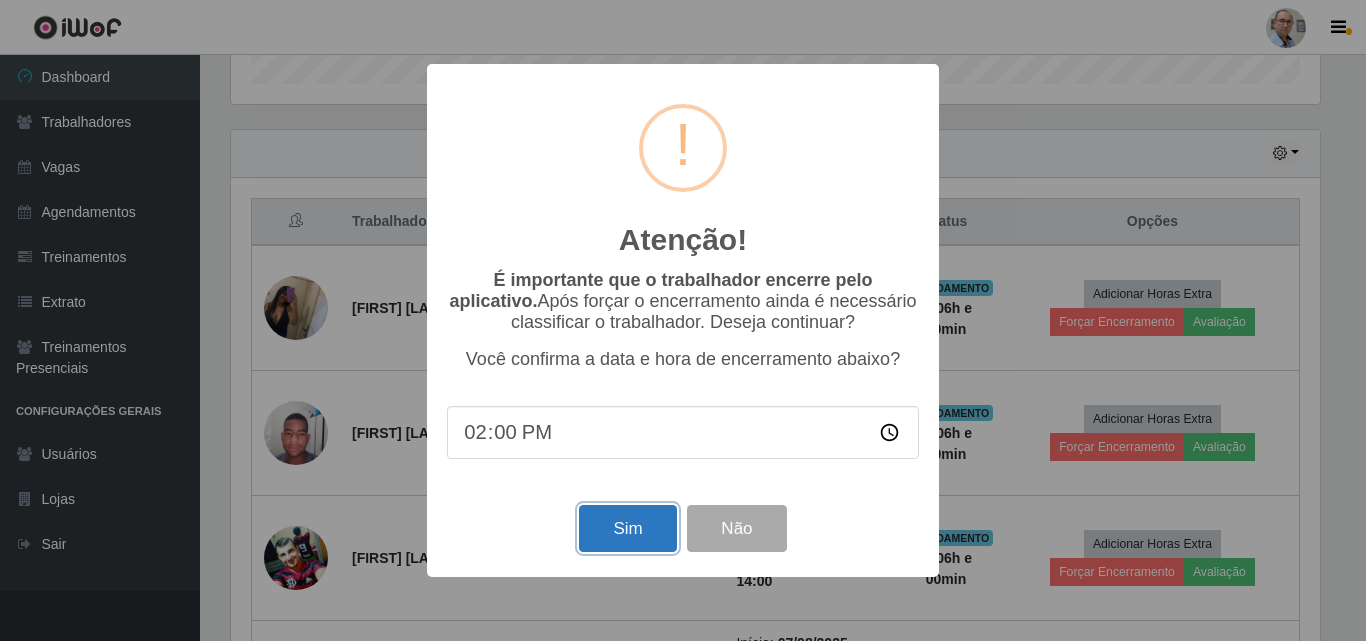click on "Sim" at bounding box center (627, 528) 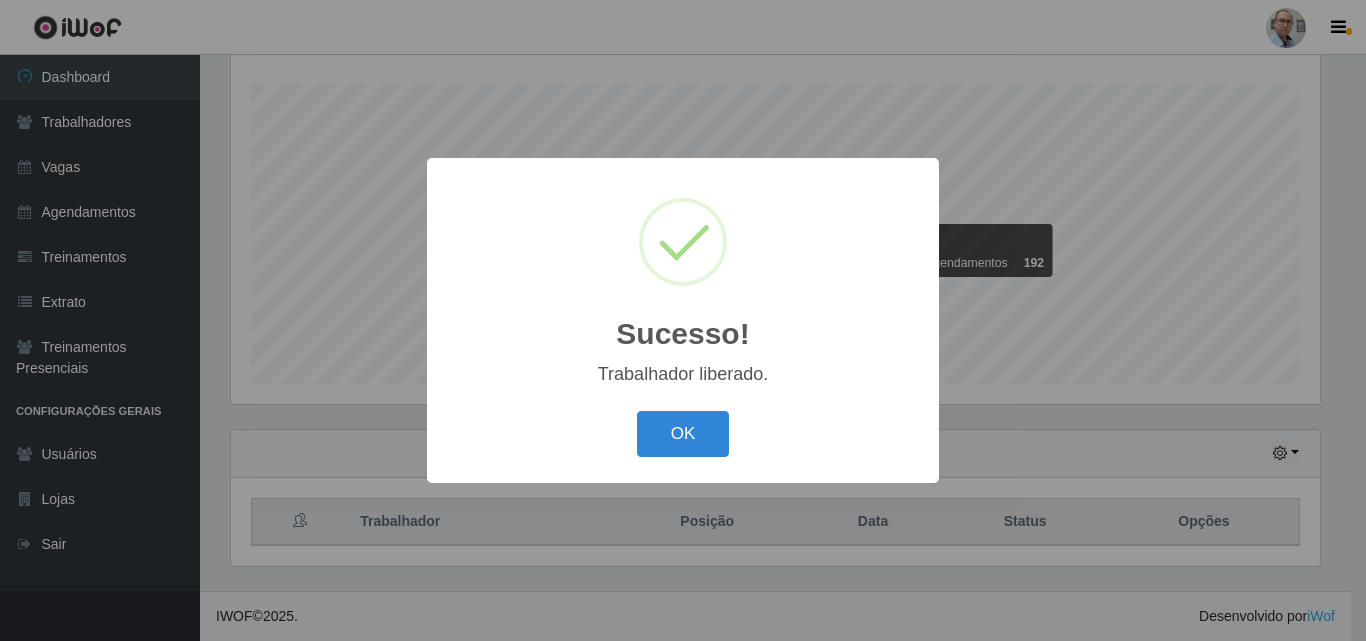click on "Sucesso! × Trabalhador liberado. OK Cancel" at bounding box center [683, 320] 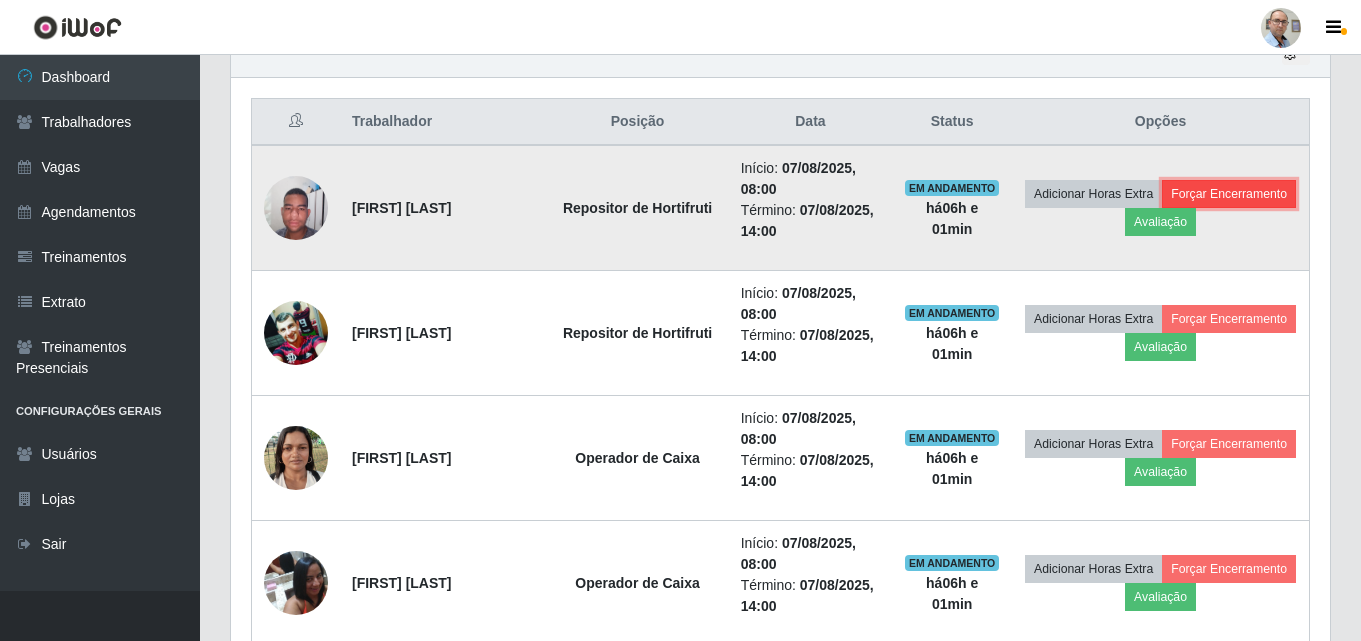 click on "Forçar Encerramento" at bounding box center [1229, 194] 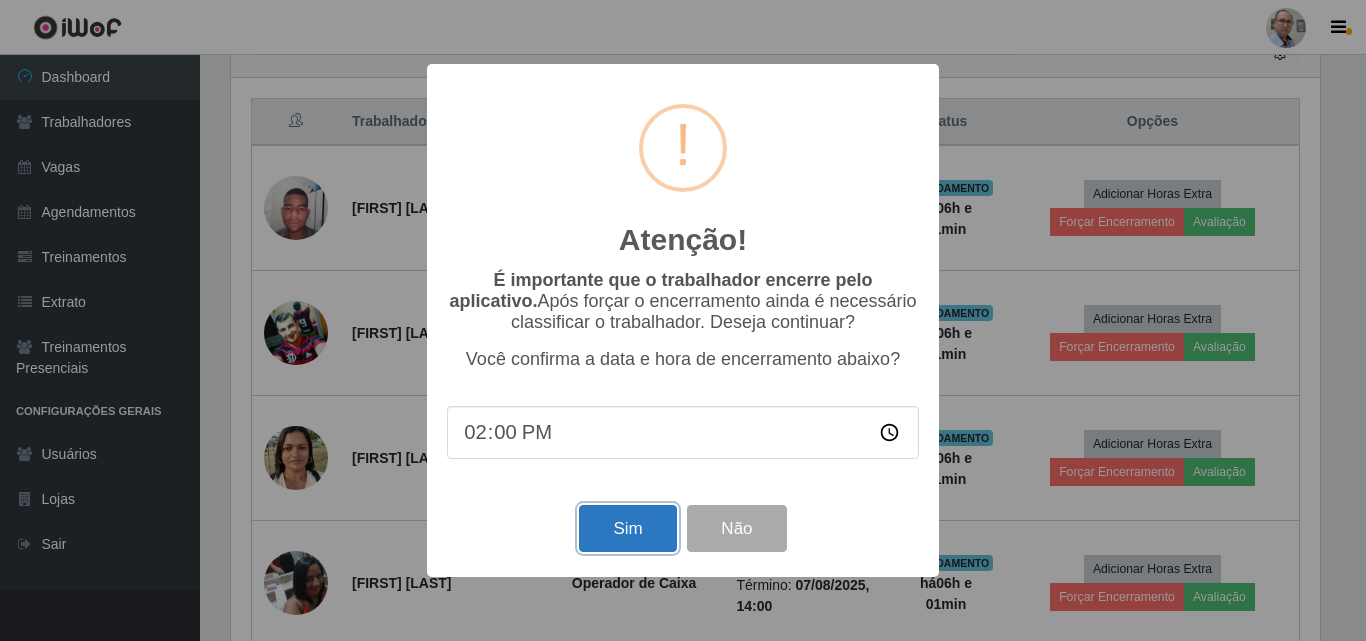click on "Sim" at bounding box center [627, 528] 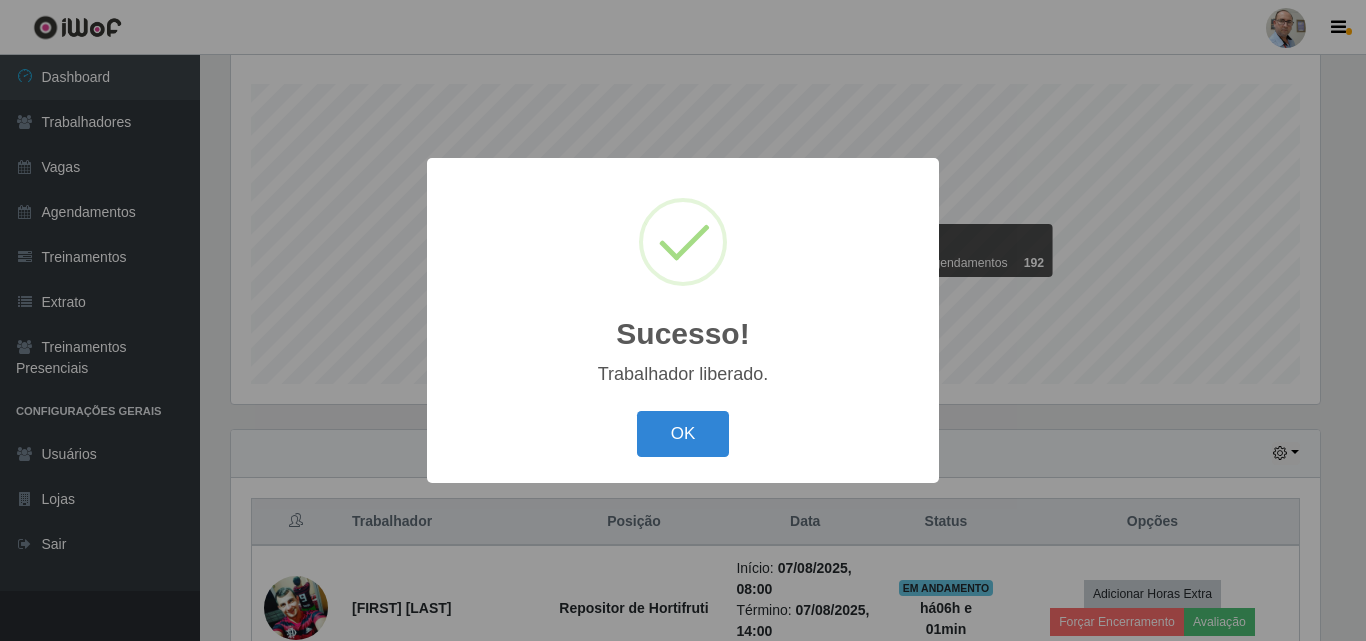 click on "Sucesso! × Trabalhador liberado. OK Cancel" at bounding box center [683, 320] 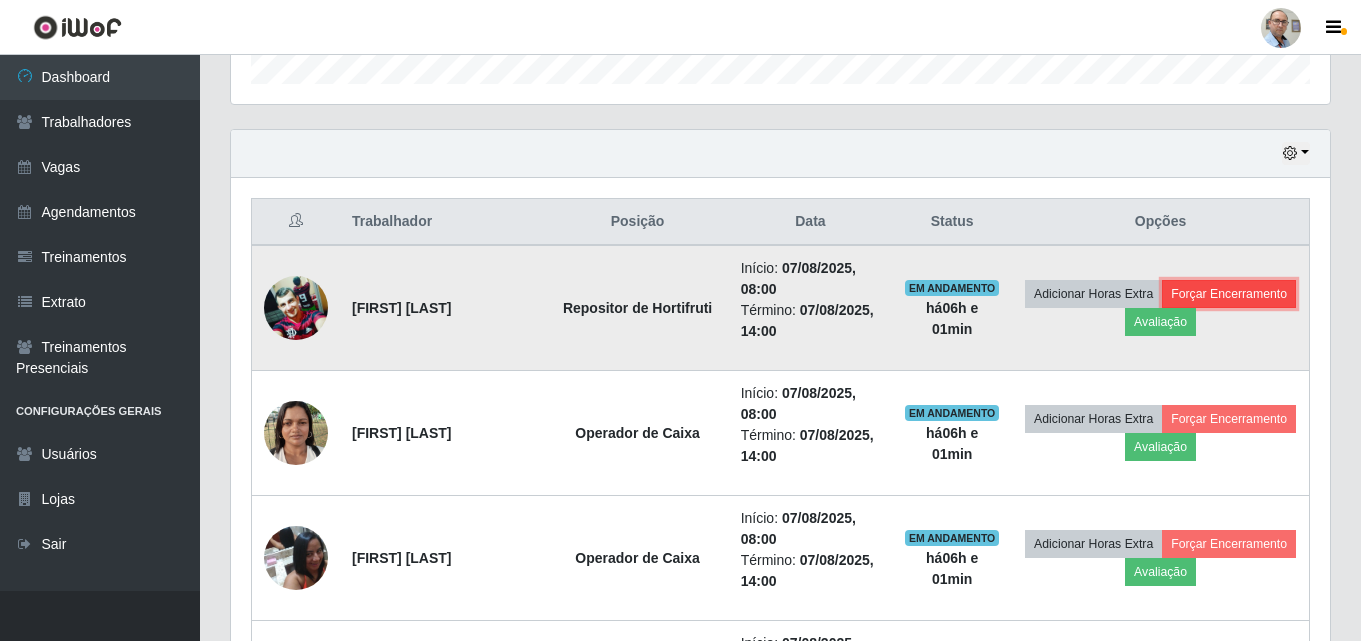 click on "Forçar Encerramento" at bounding box center [1229, 294] 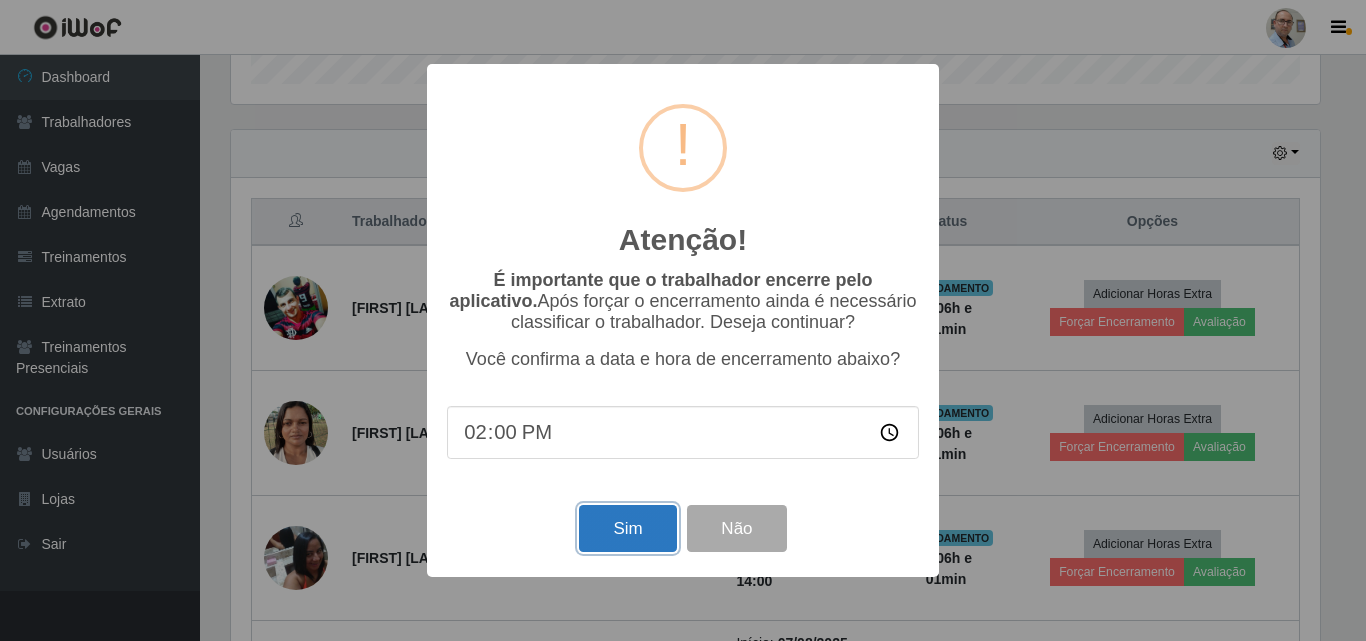 click on "Sim" at bounding box center (627, 528) 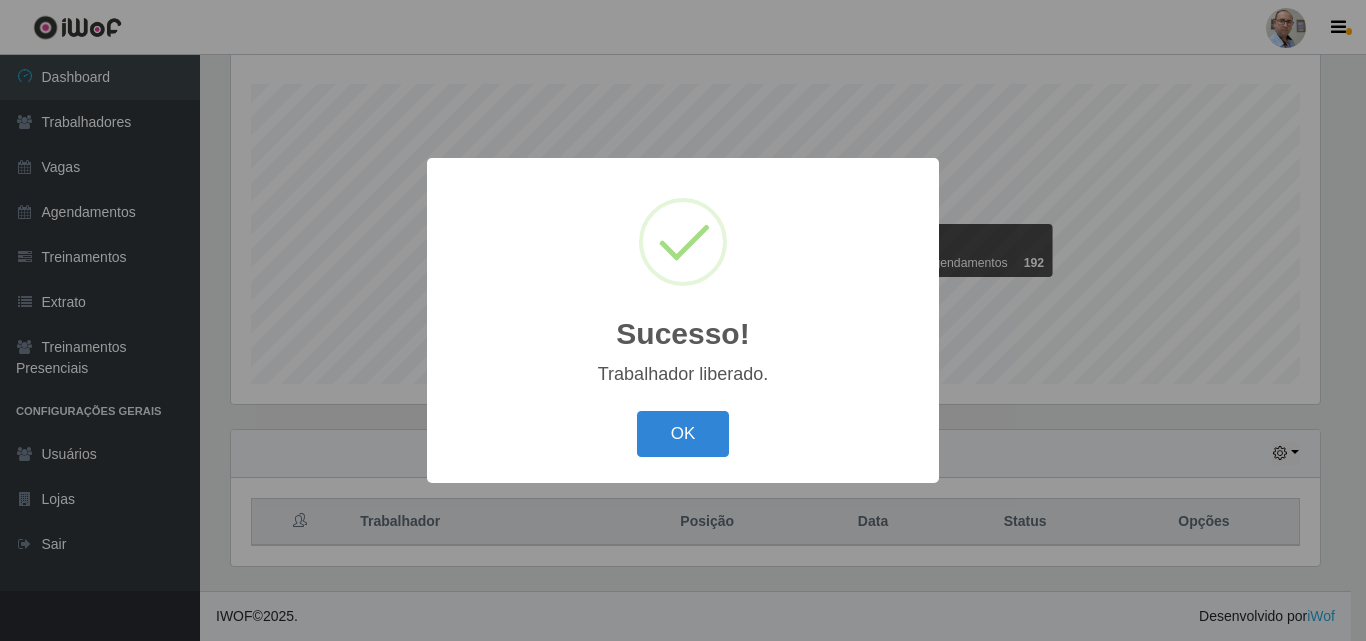 click on "Sucesso! × Trabalhador liberado. OK Cancel" at bounding box center [683, 320] 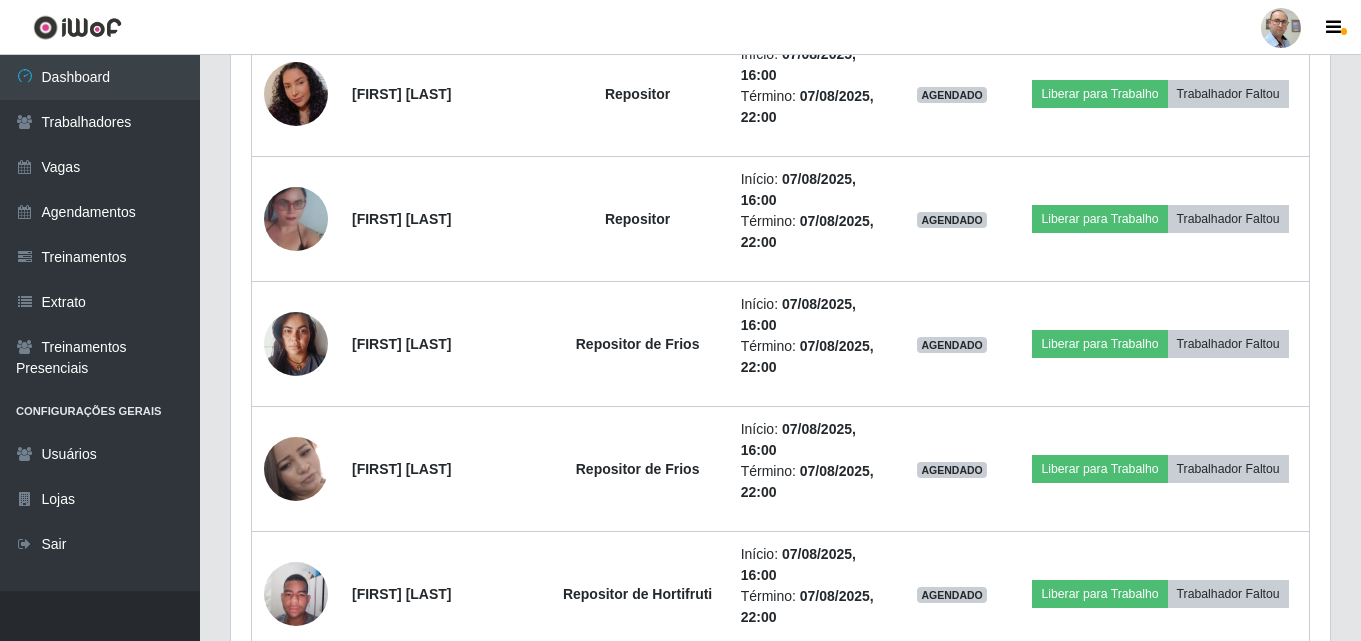 scroll, scrollTop: 3131, scrollLeft: 0, axis: vertical 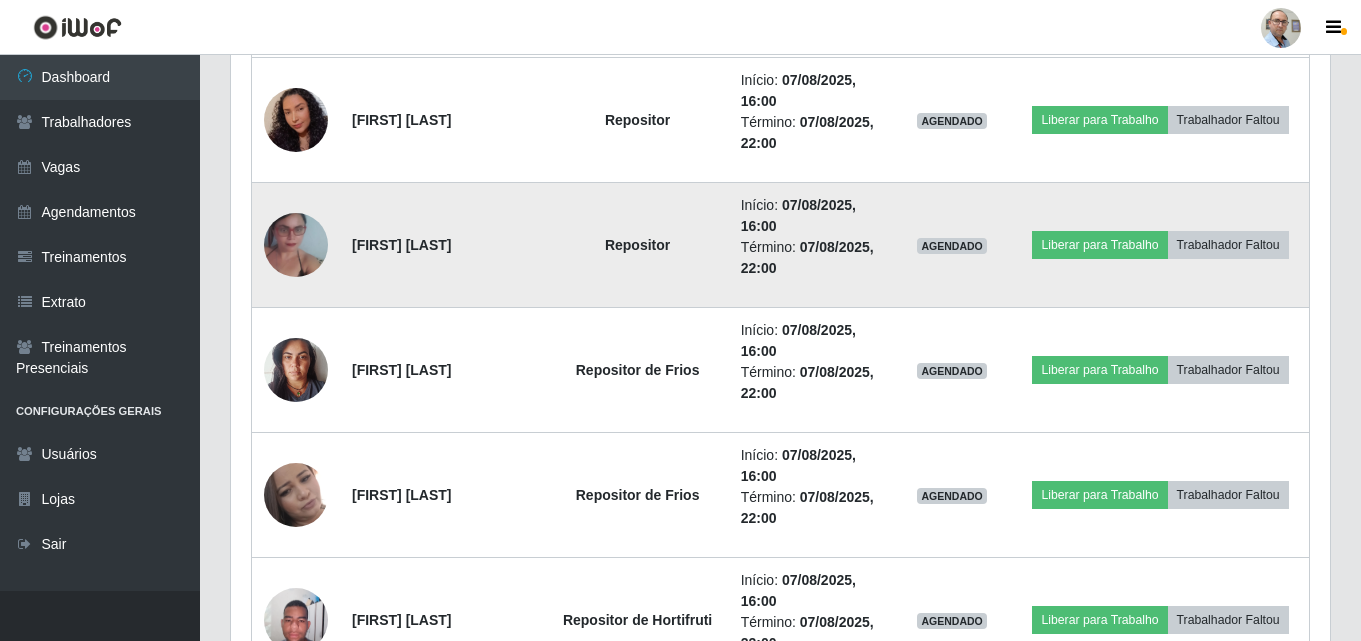 click at bounding box center (296, 245) 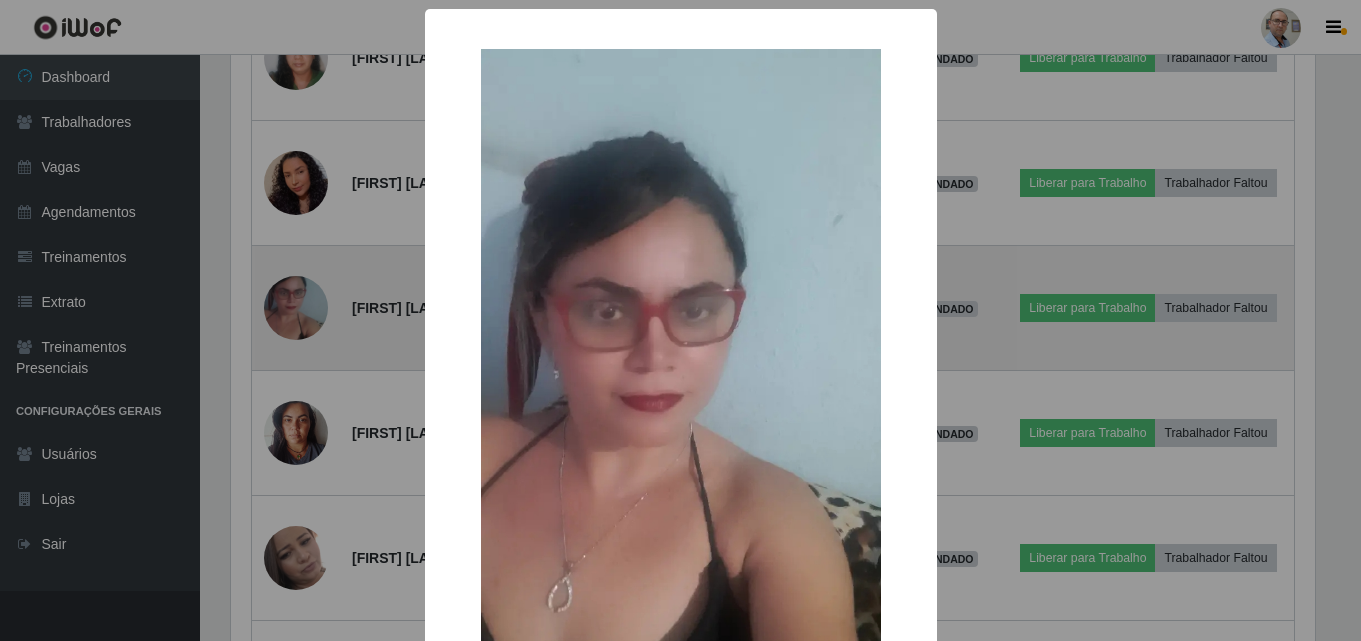 scroll, scrollTop: 999585, scrollLeft: 998911, axis: both 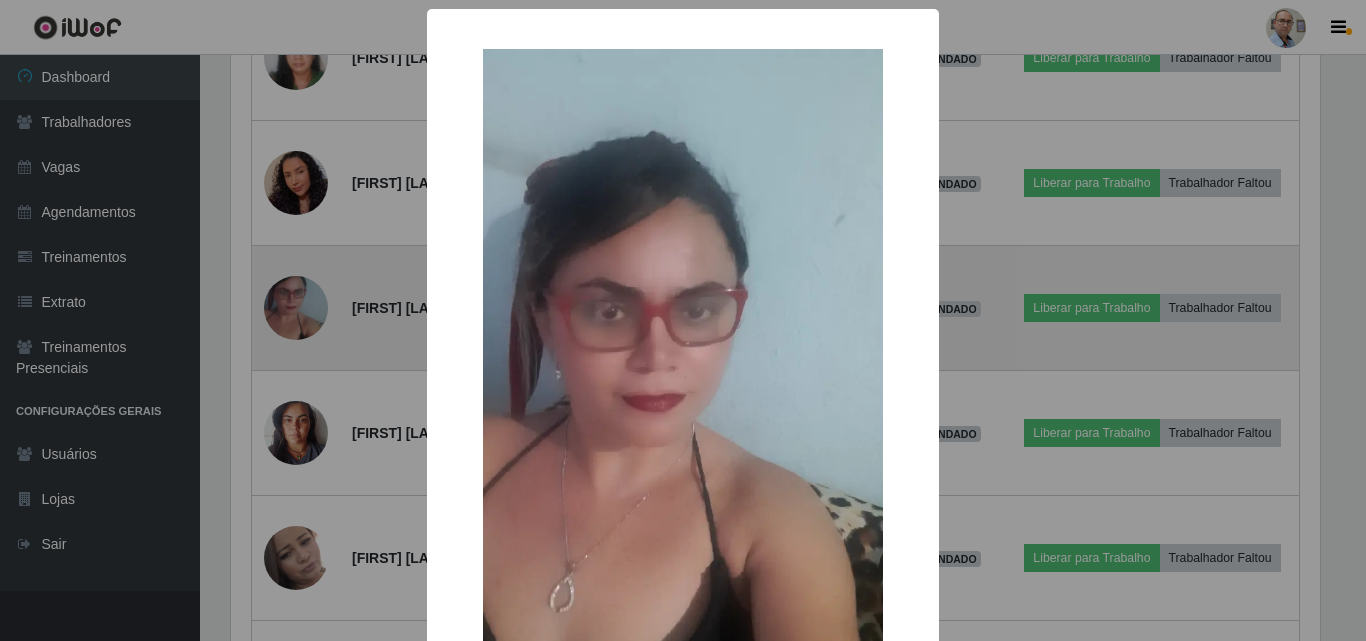click on "× OK Cancel" at bounding box center (683, 320) 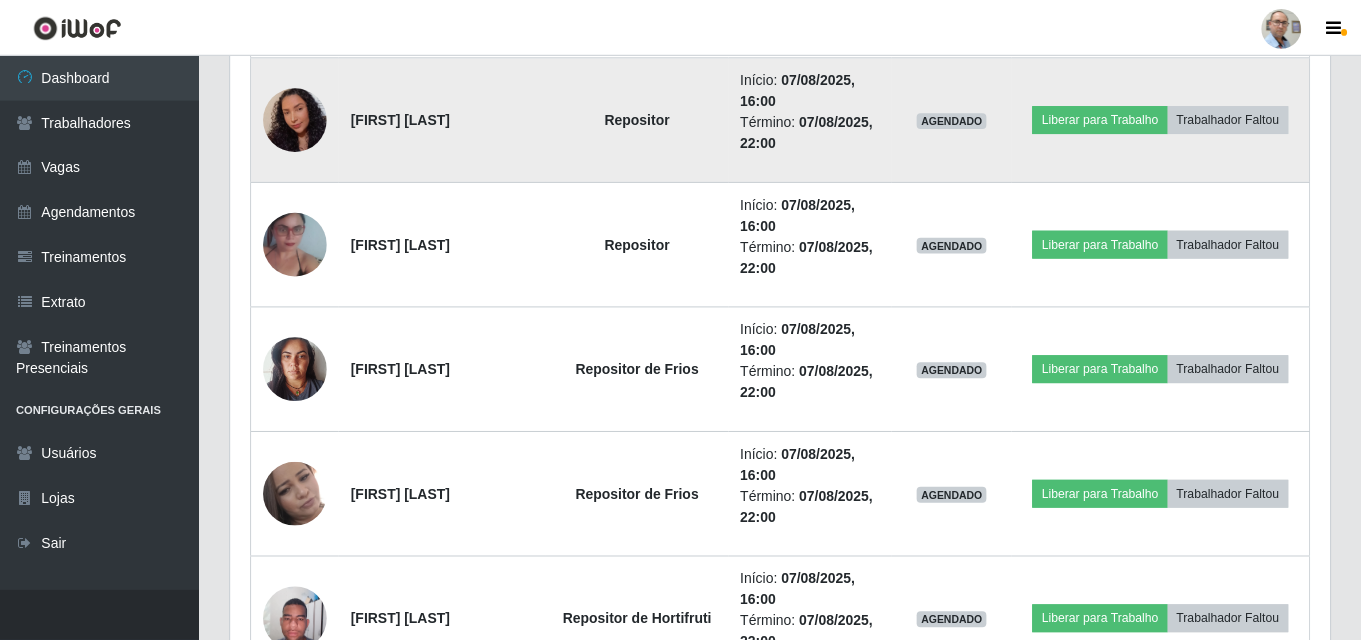 scroll, scrollTop: 999585, scrollLeft: 998901, axis: both 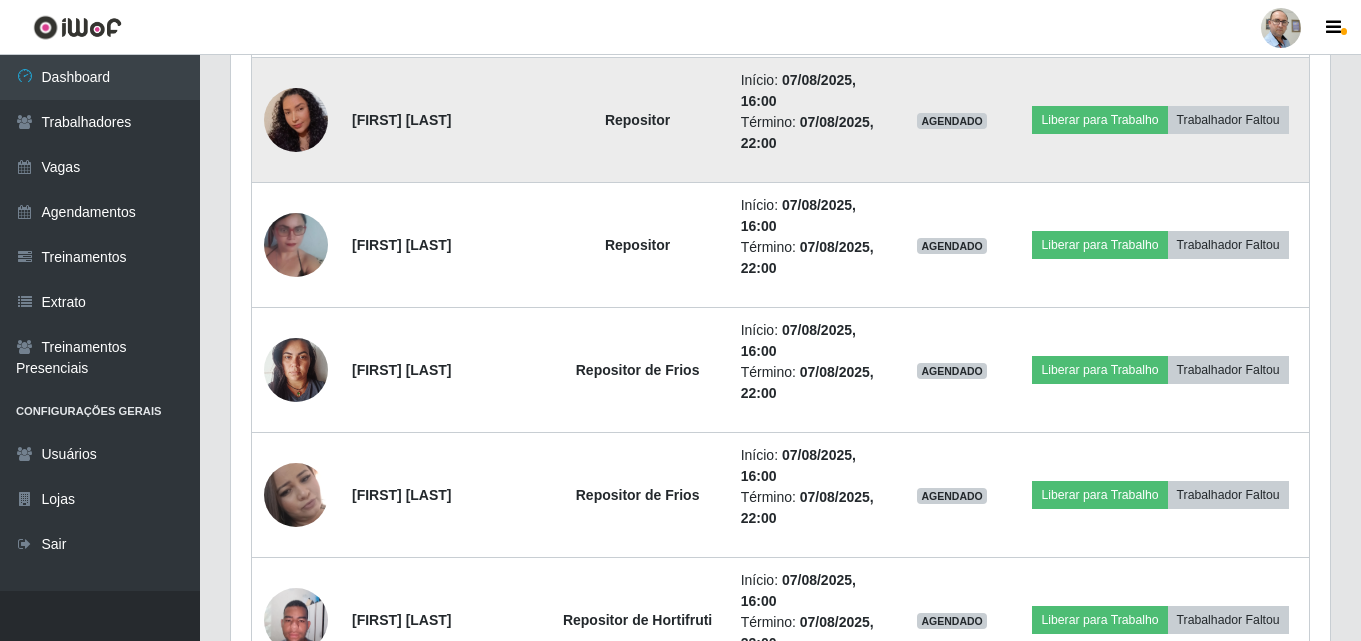 click at bounding box center (296, 120) 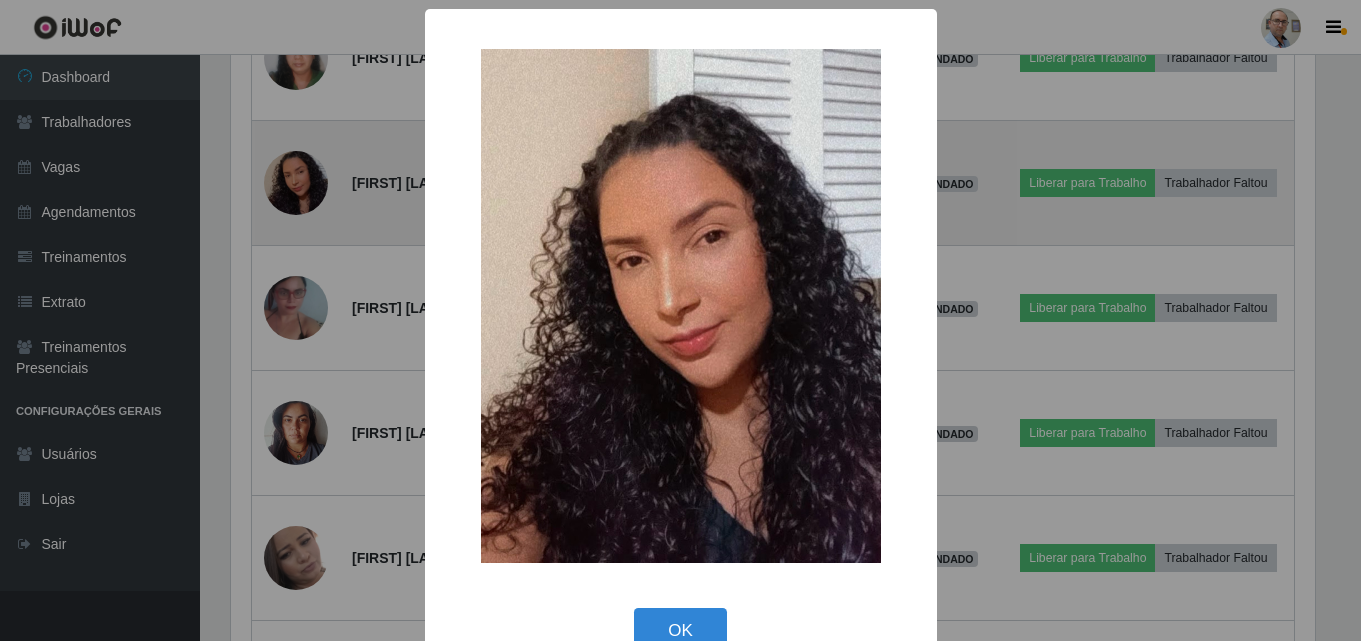 scroll, scrollTop: 999585, scrollLeft: 998911, axis: both 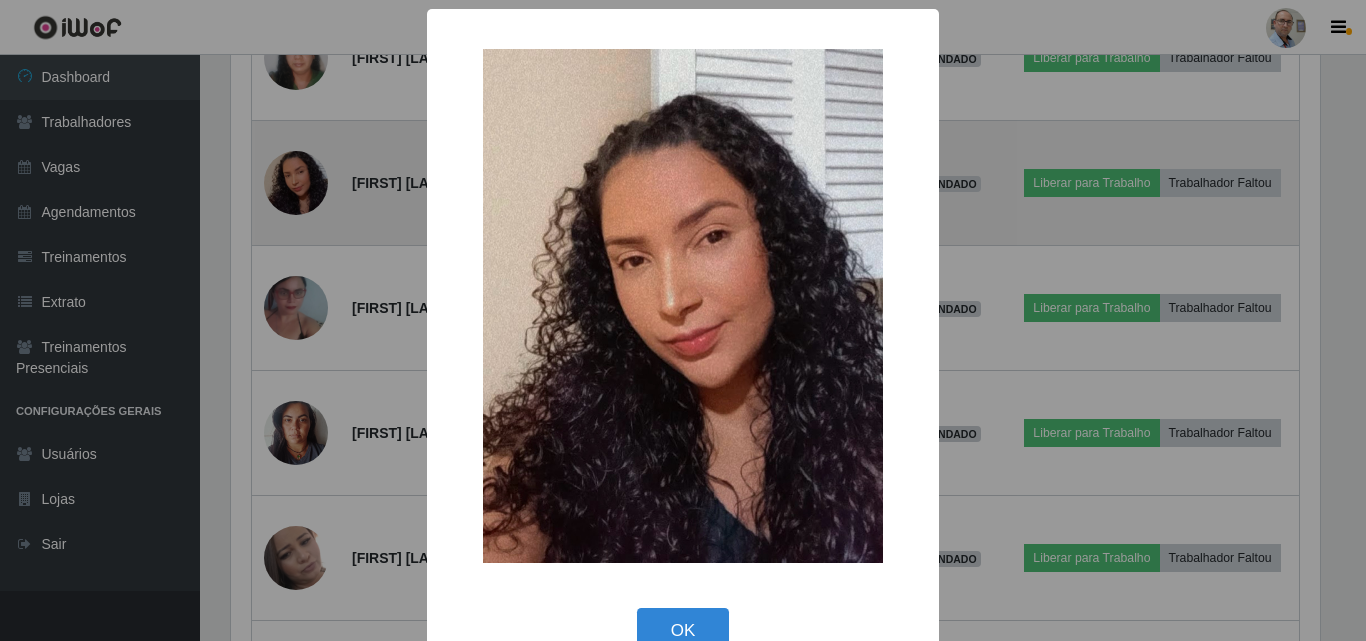click on "× OK Cancel" at bounding box center (683, 320) 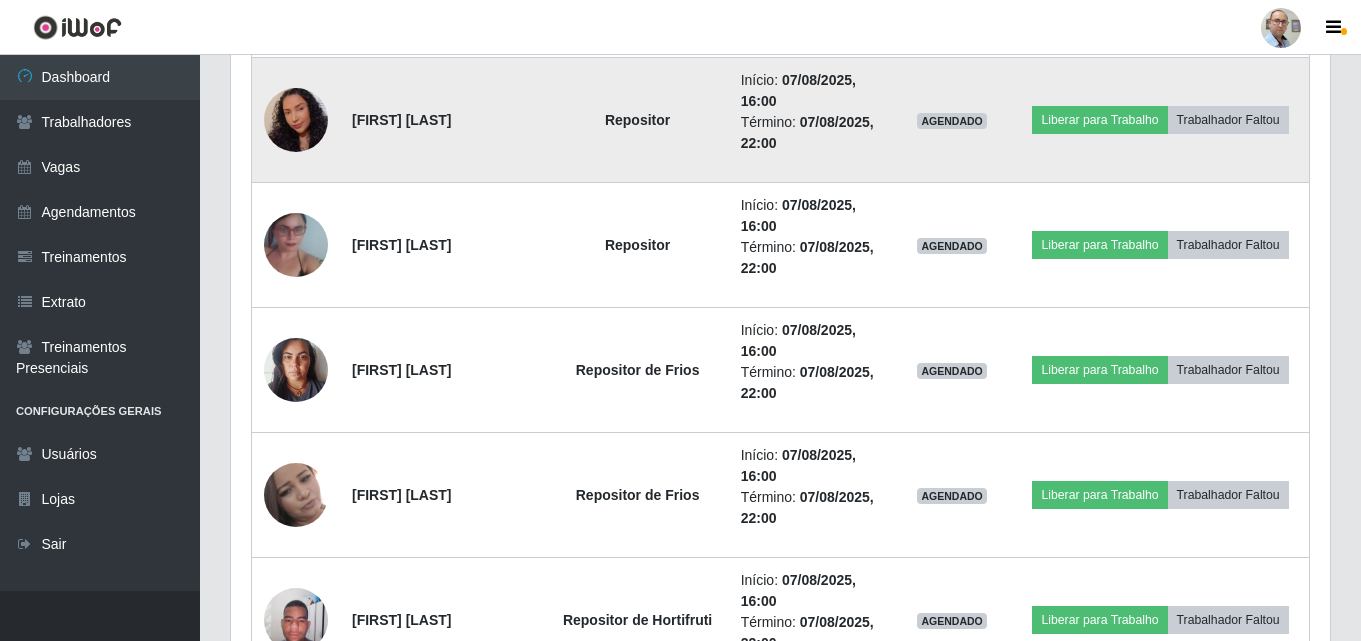 scroll, scrollTop: 999585, scrollLeft: 998901, axis: both 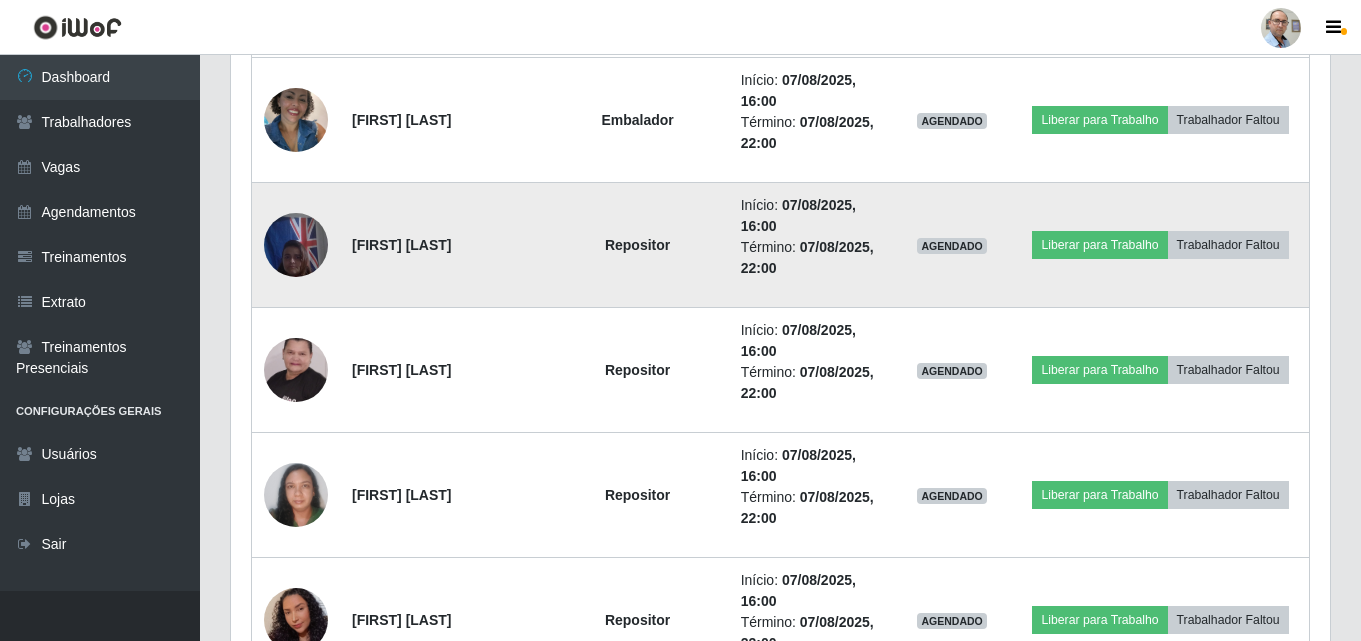 click at bounding box center [296, 244] 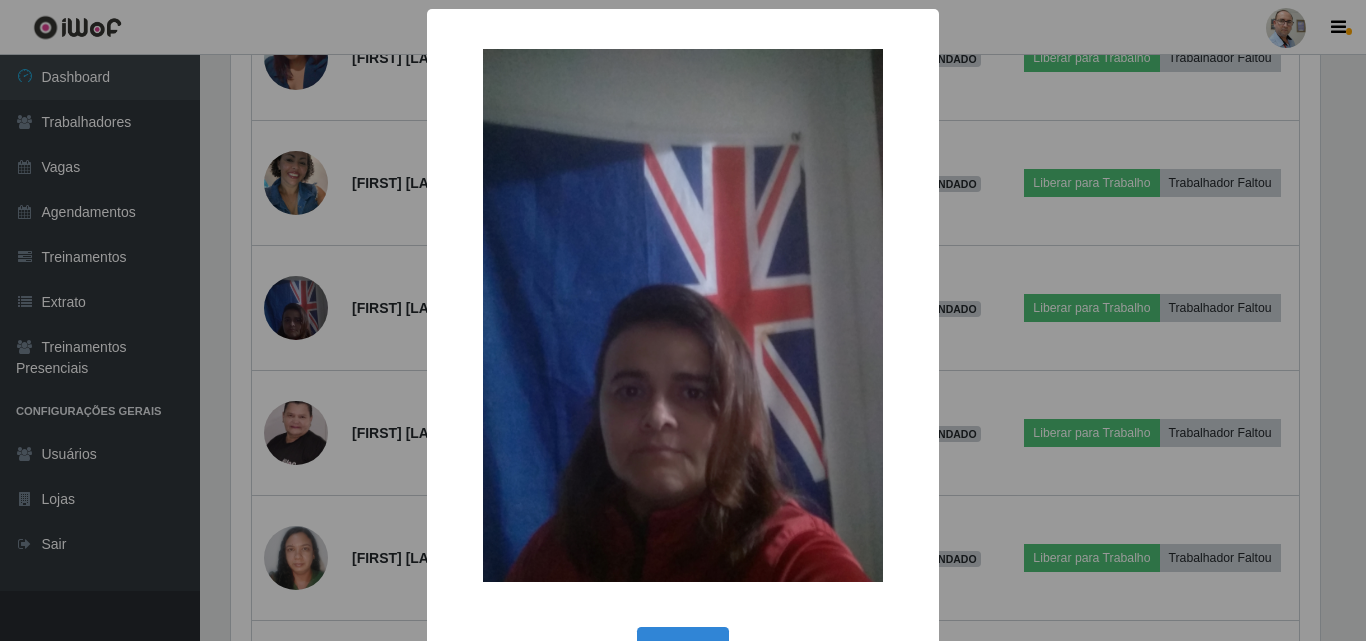 click on "× OK Cancel" at bounding box center (683, 320) 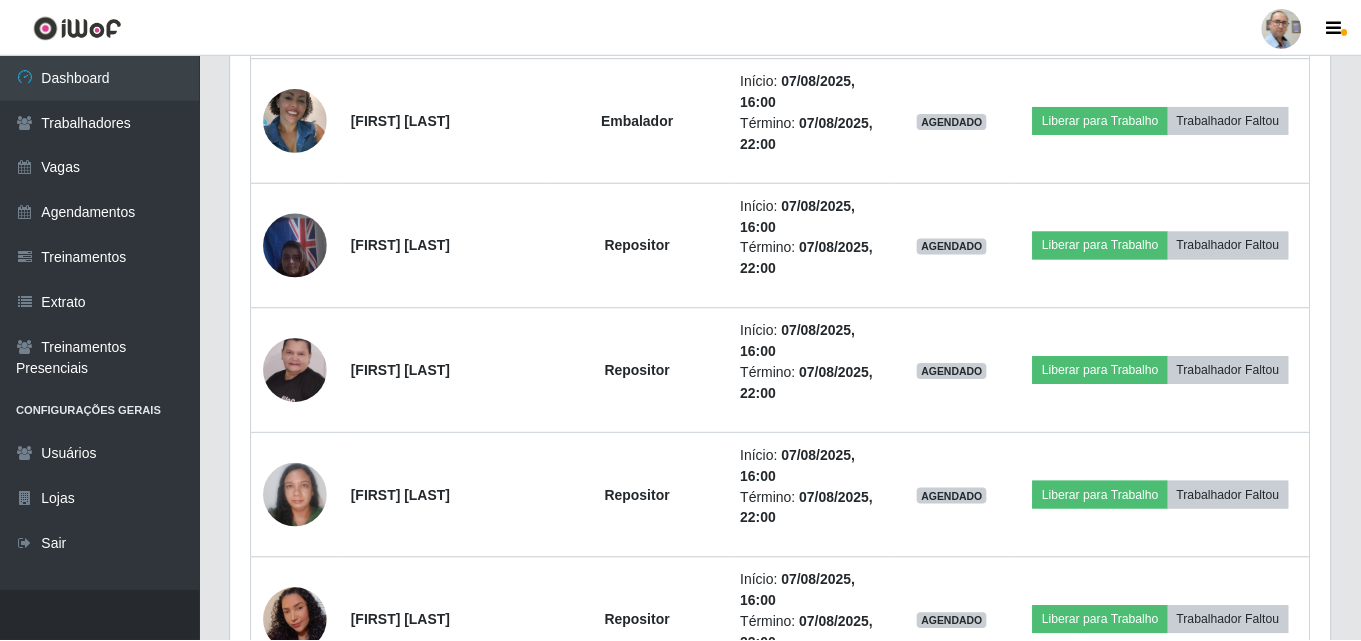 scroll, scrollTop: 999585, scrollLeft: 998901, axis: both 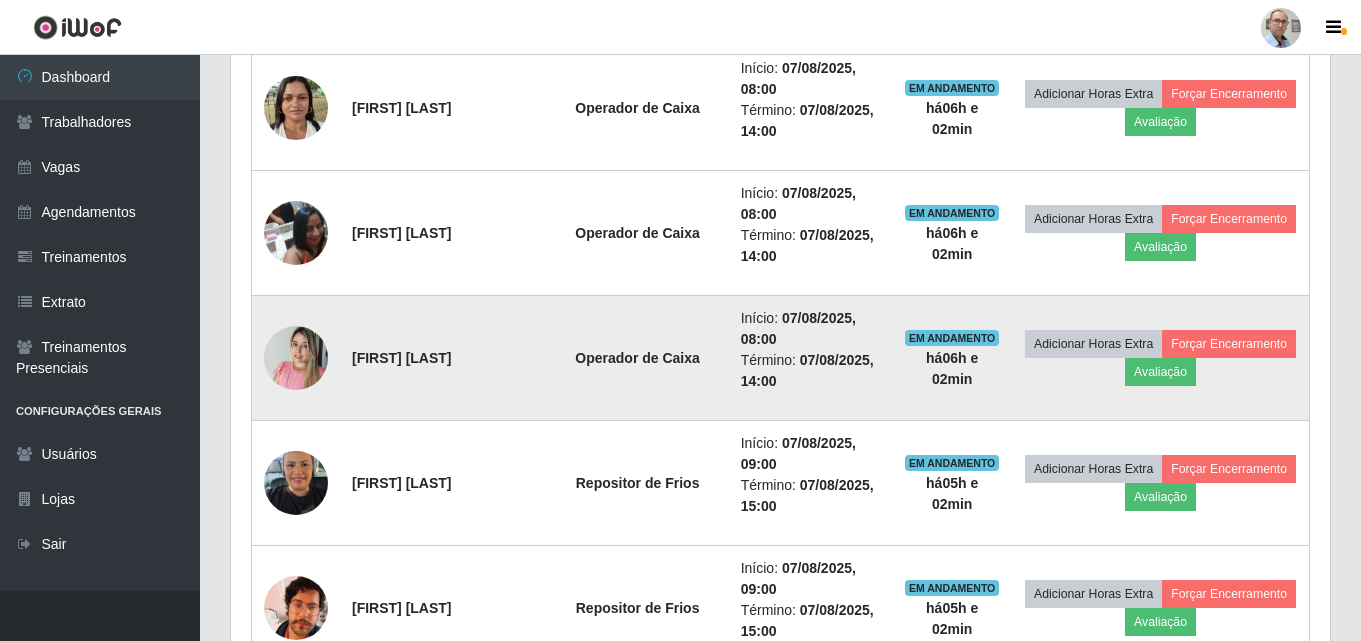 click at bounding box center [296, 357] 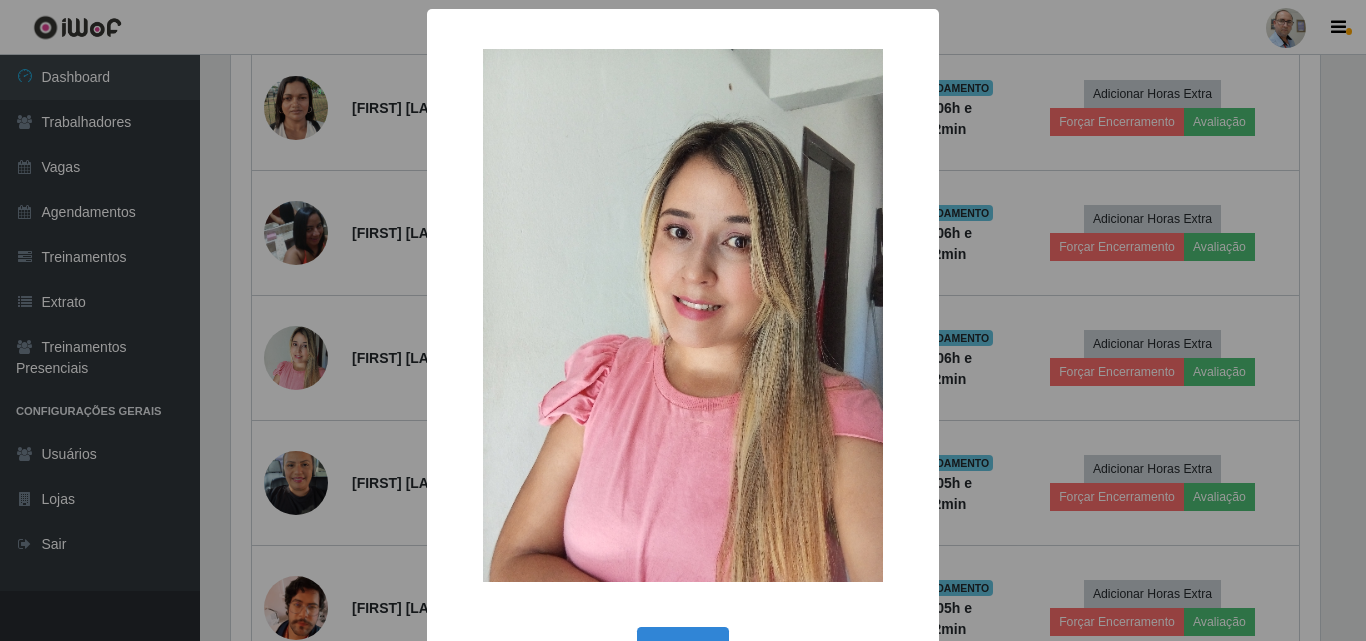 click on "× OK Cancel" at bounding box center (683, 320) 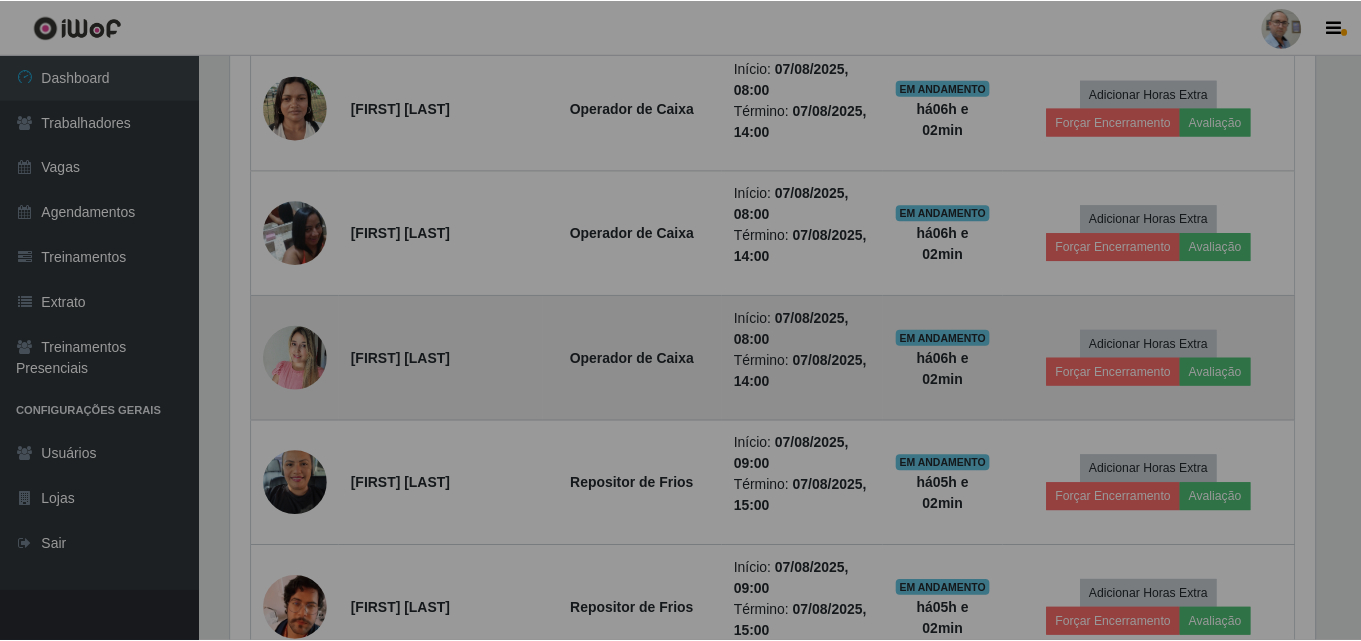 scroll, scrollTop: 999585, scrollLeft: 998901, axis: both 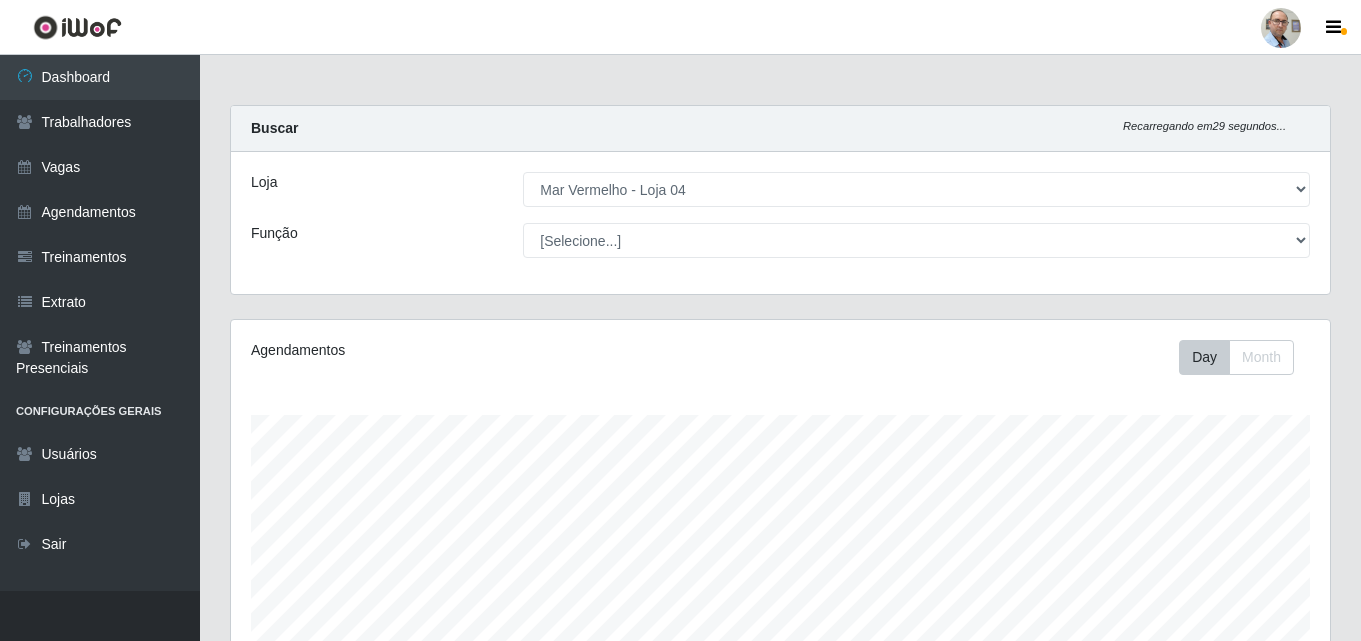 select on "251" 